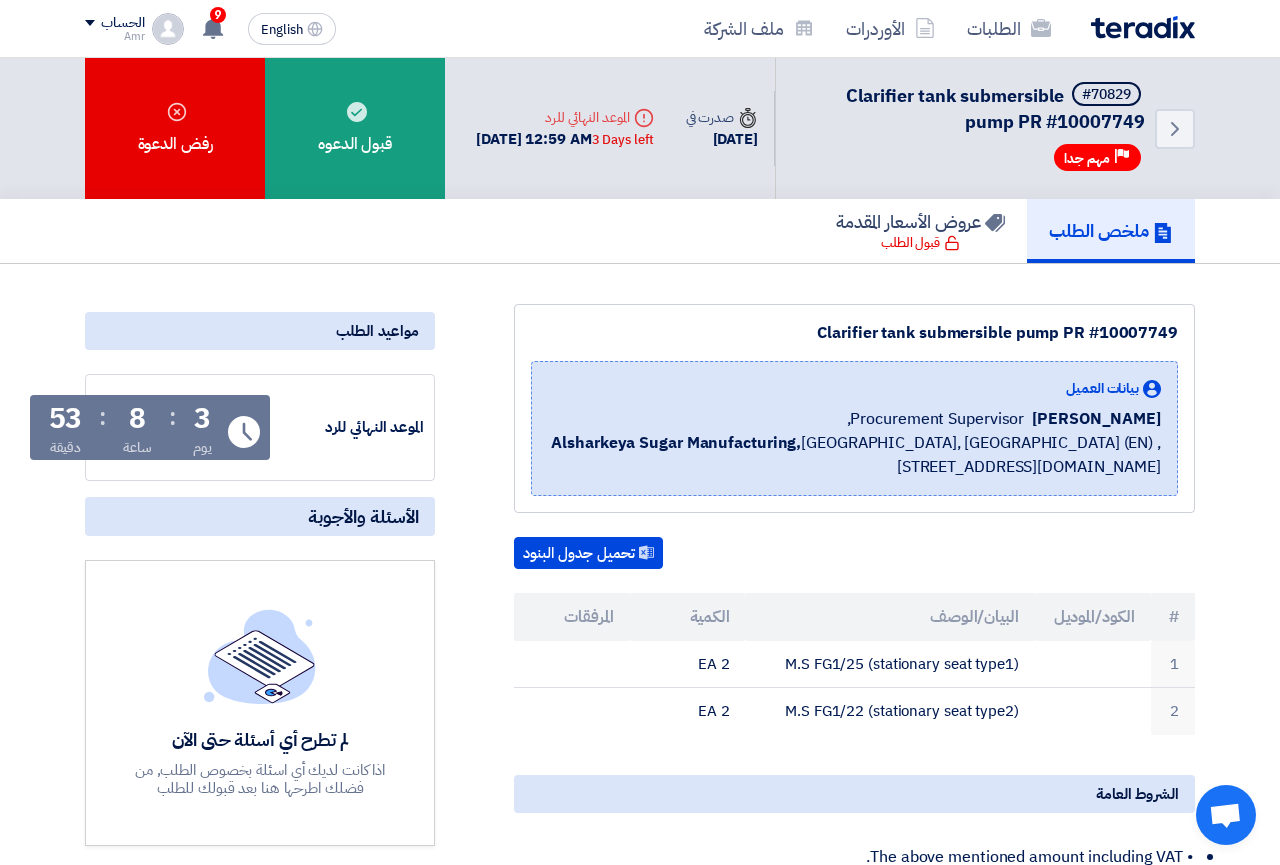scroll, scrollTop: 0, scrollLeft: 0, axis: both 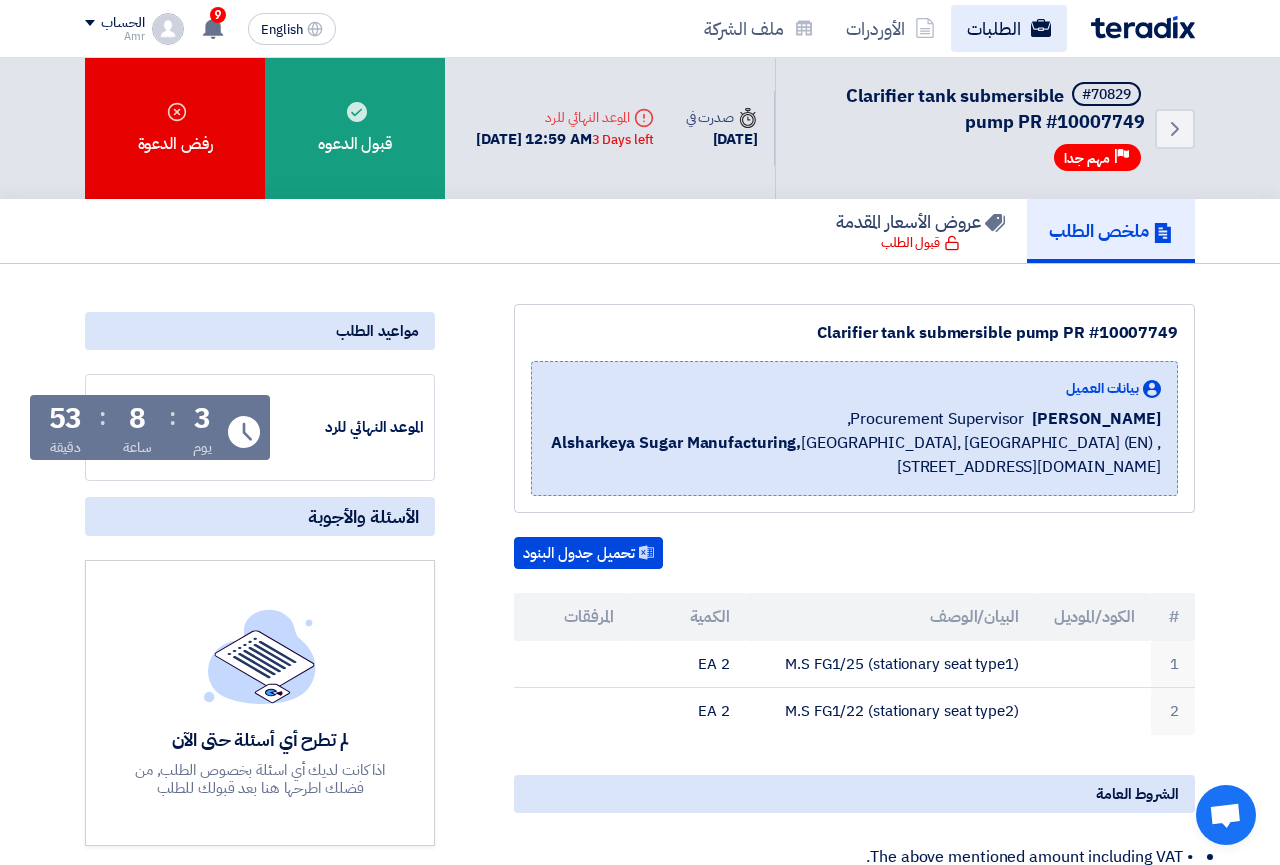 click on "الطلبات" 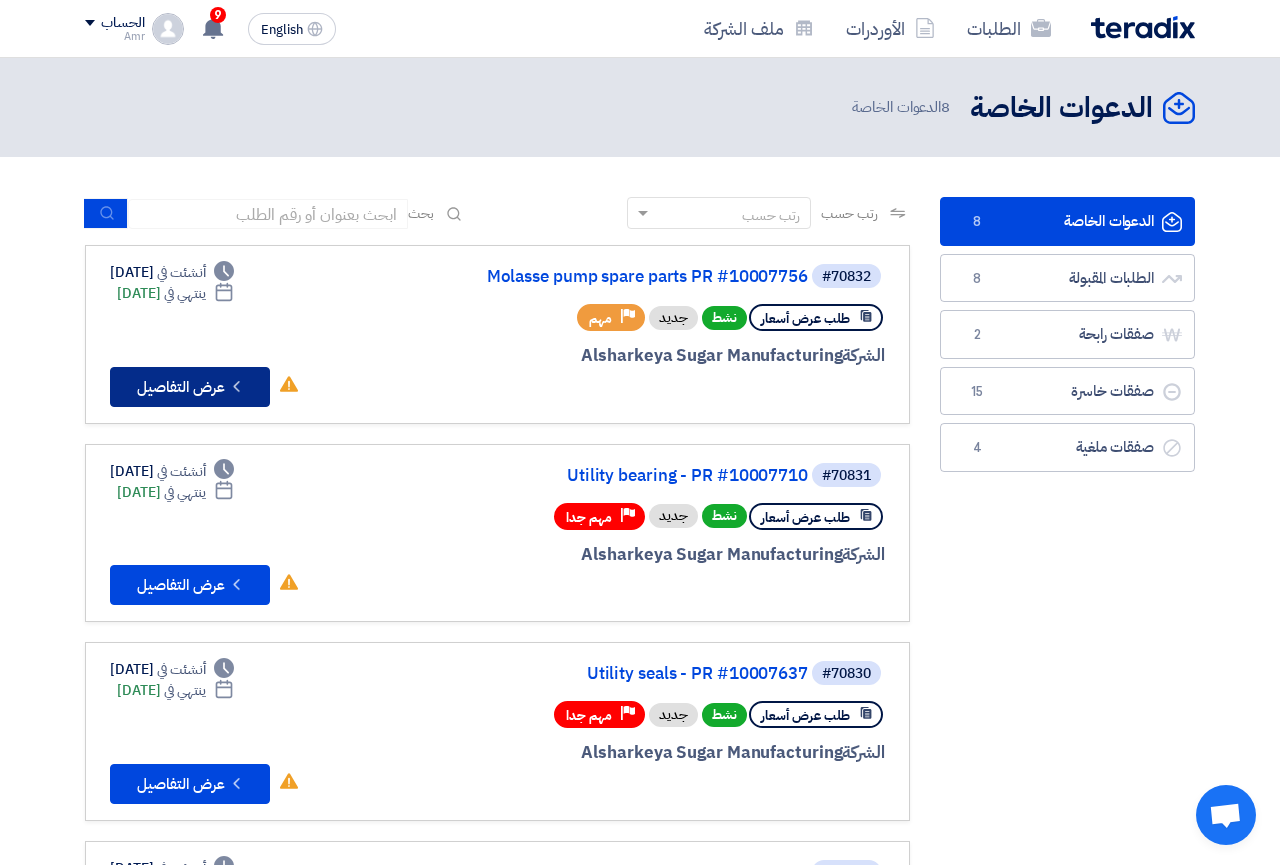 click on "Check details
عرض التفاصيل" 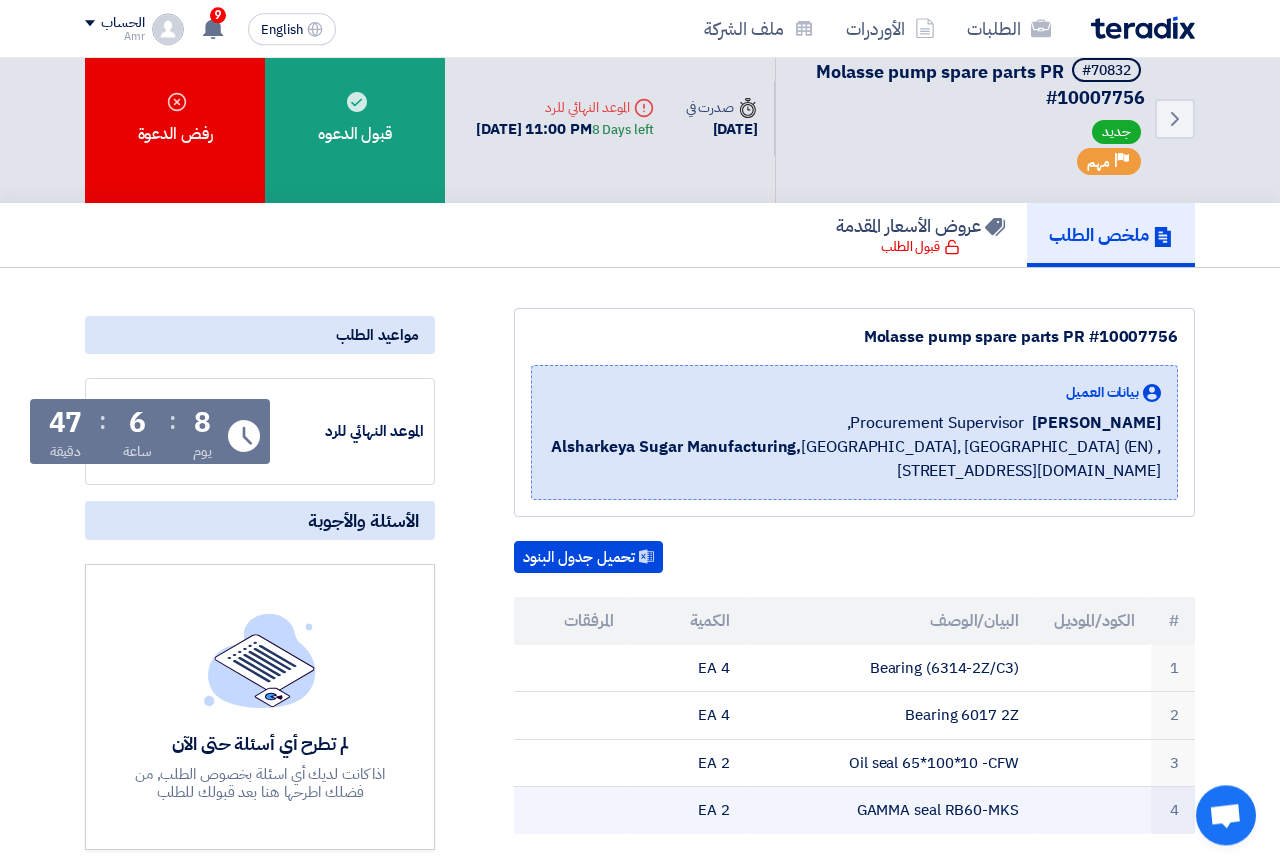 scroll, scrollTop: 0, scrollLeft: 0, axis: both 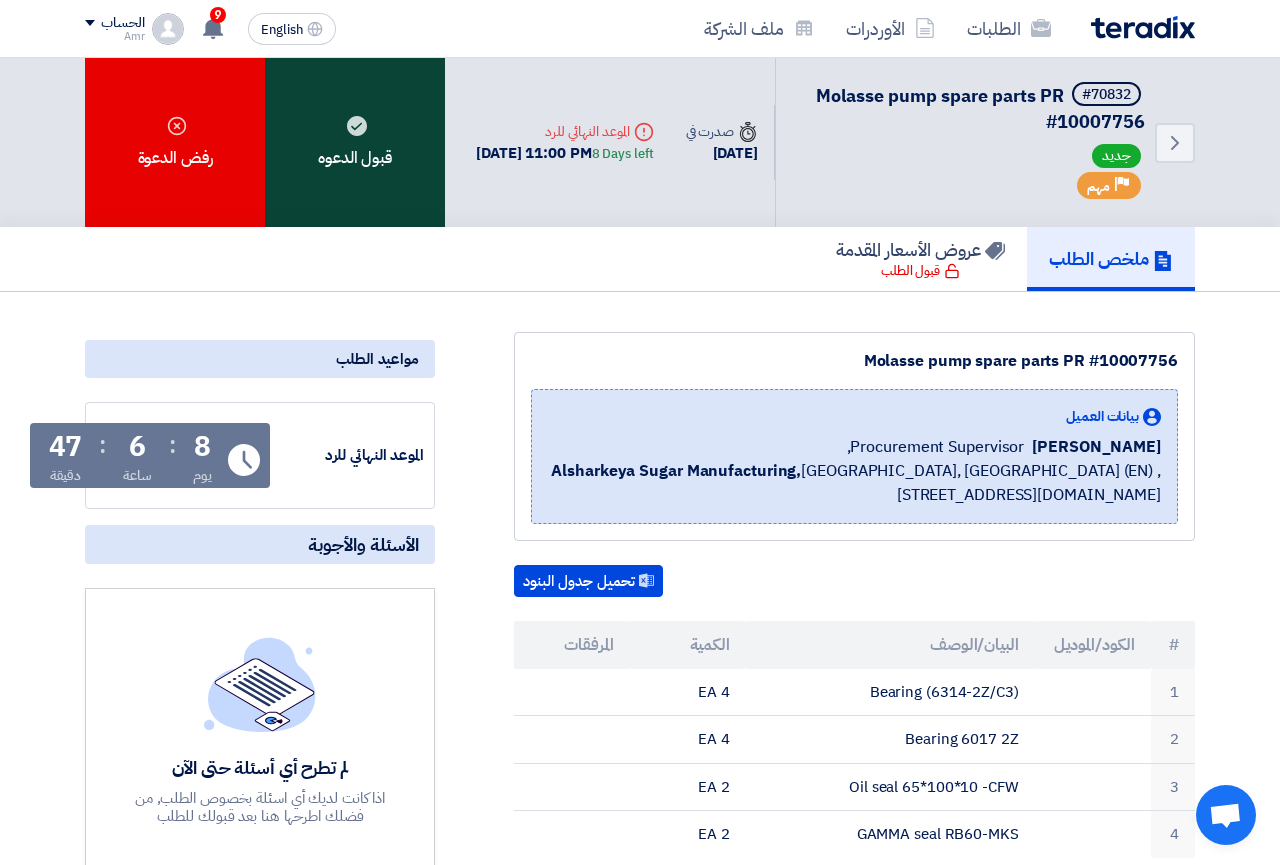click on "قبول الدعوه" 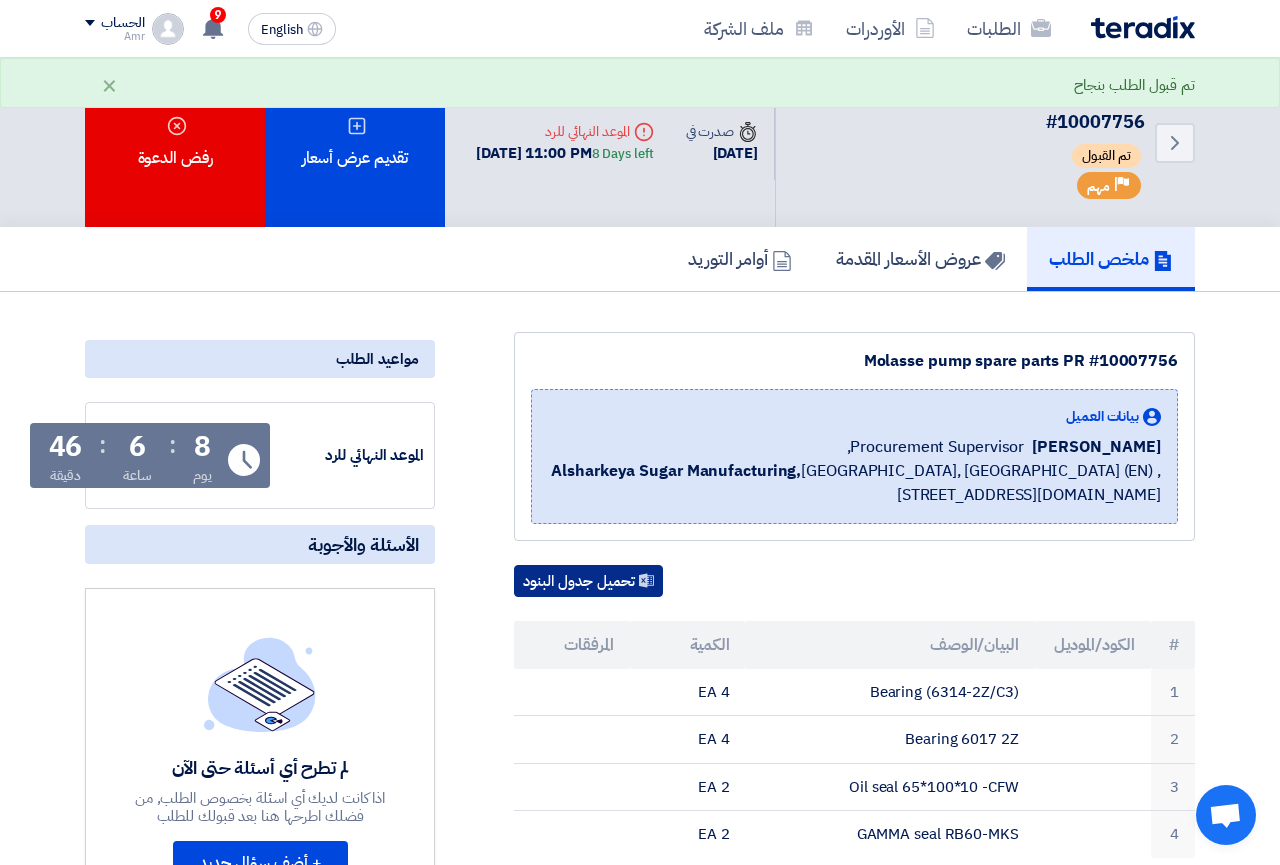 click on "تحميل جدول البنود" 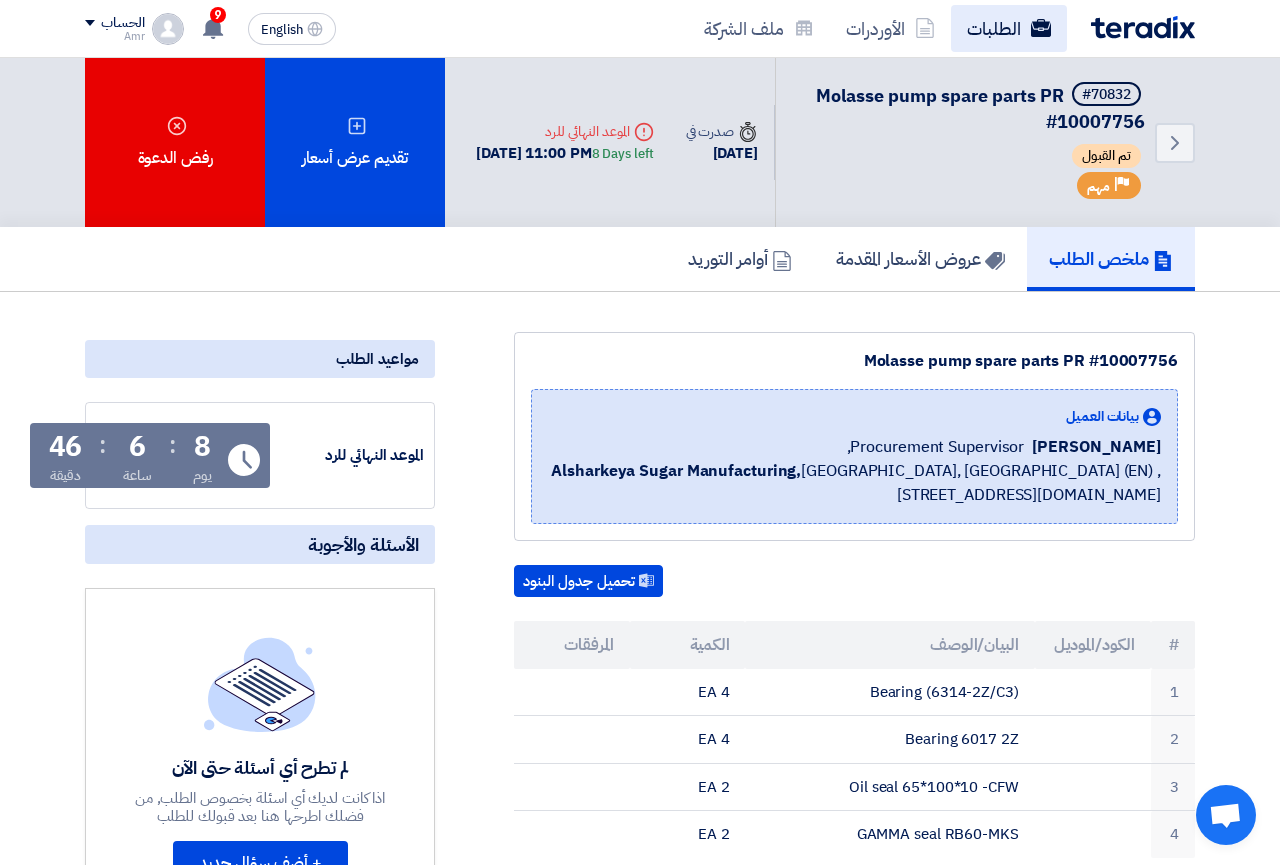 click on "الطلبات" 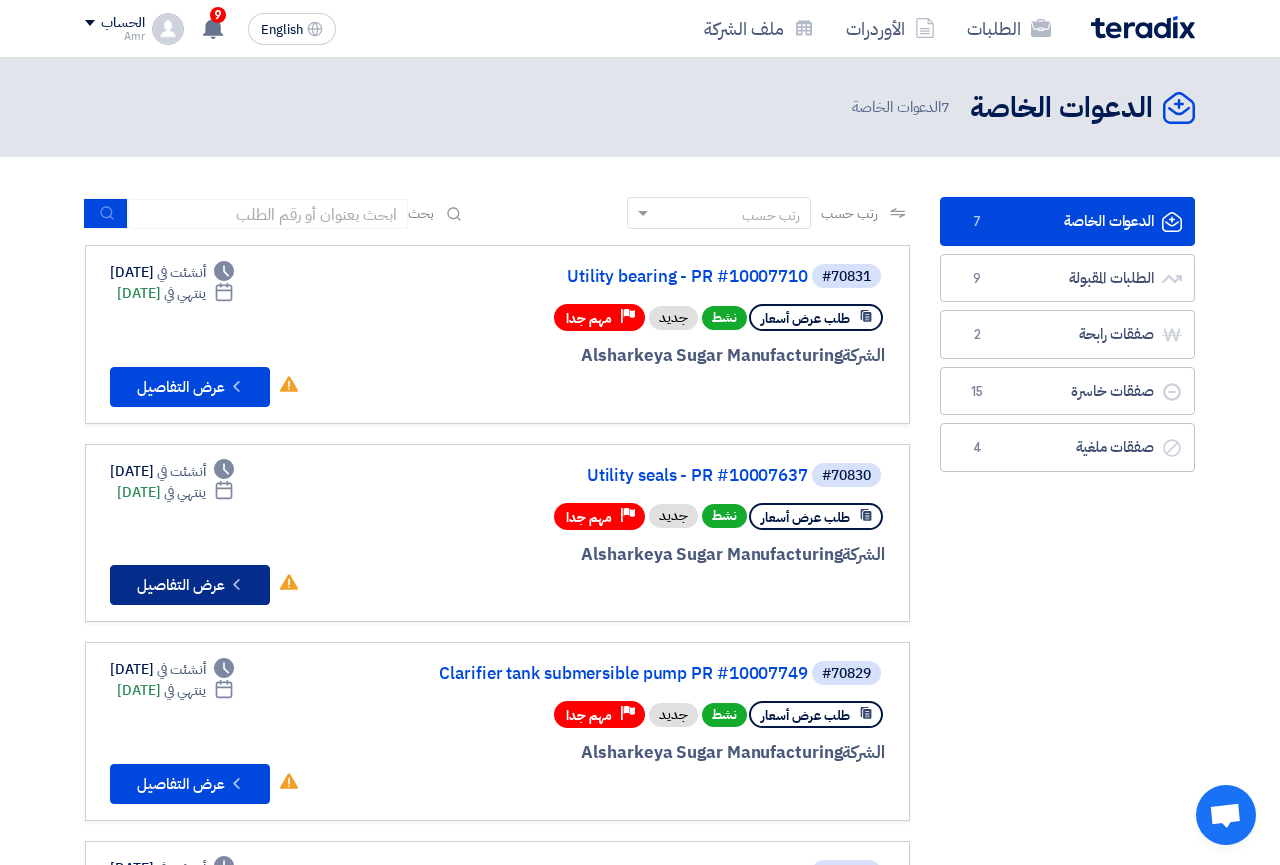 click on "Check details
عرض التفاصيل" 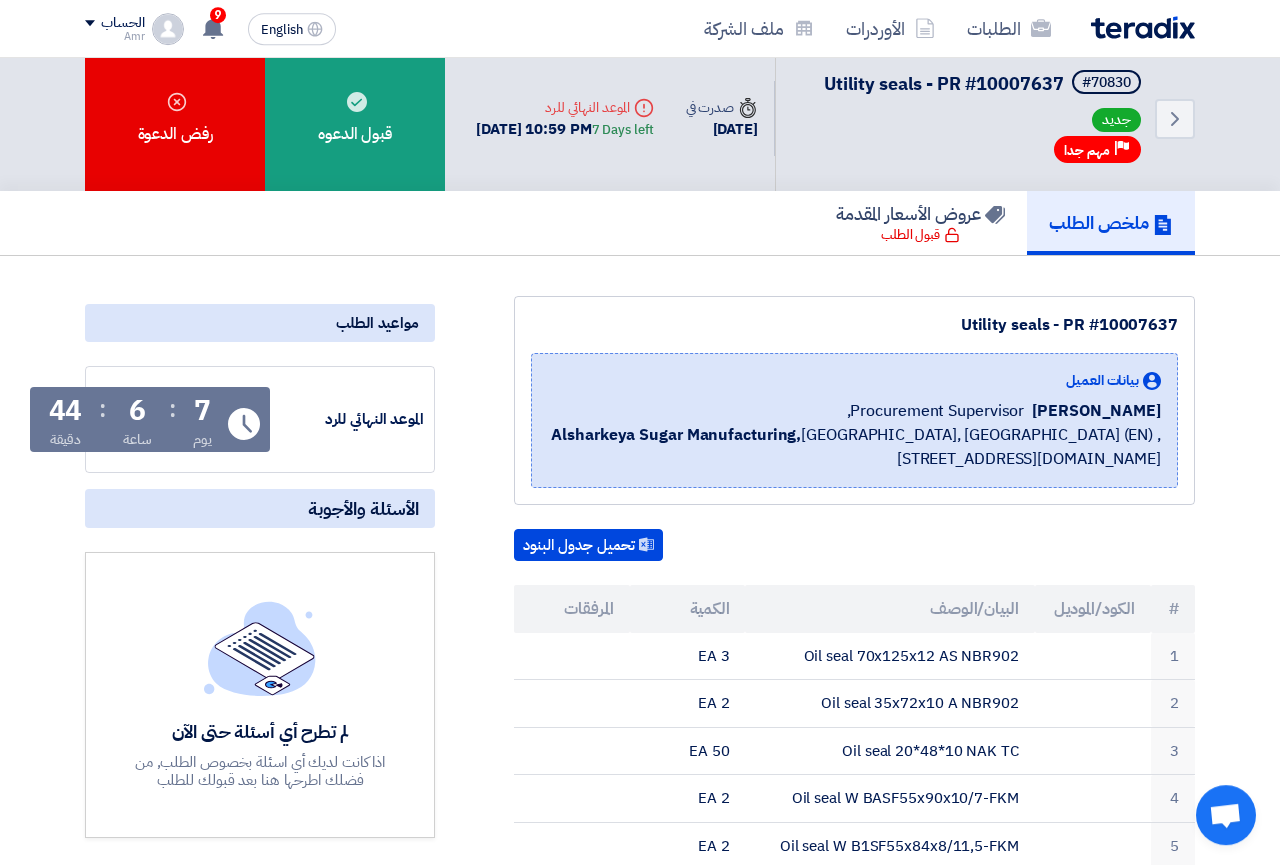 scroll, scrollTop: 0, scrollLeft: 0, axis: both 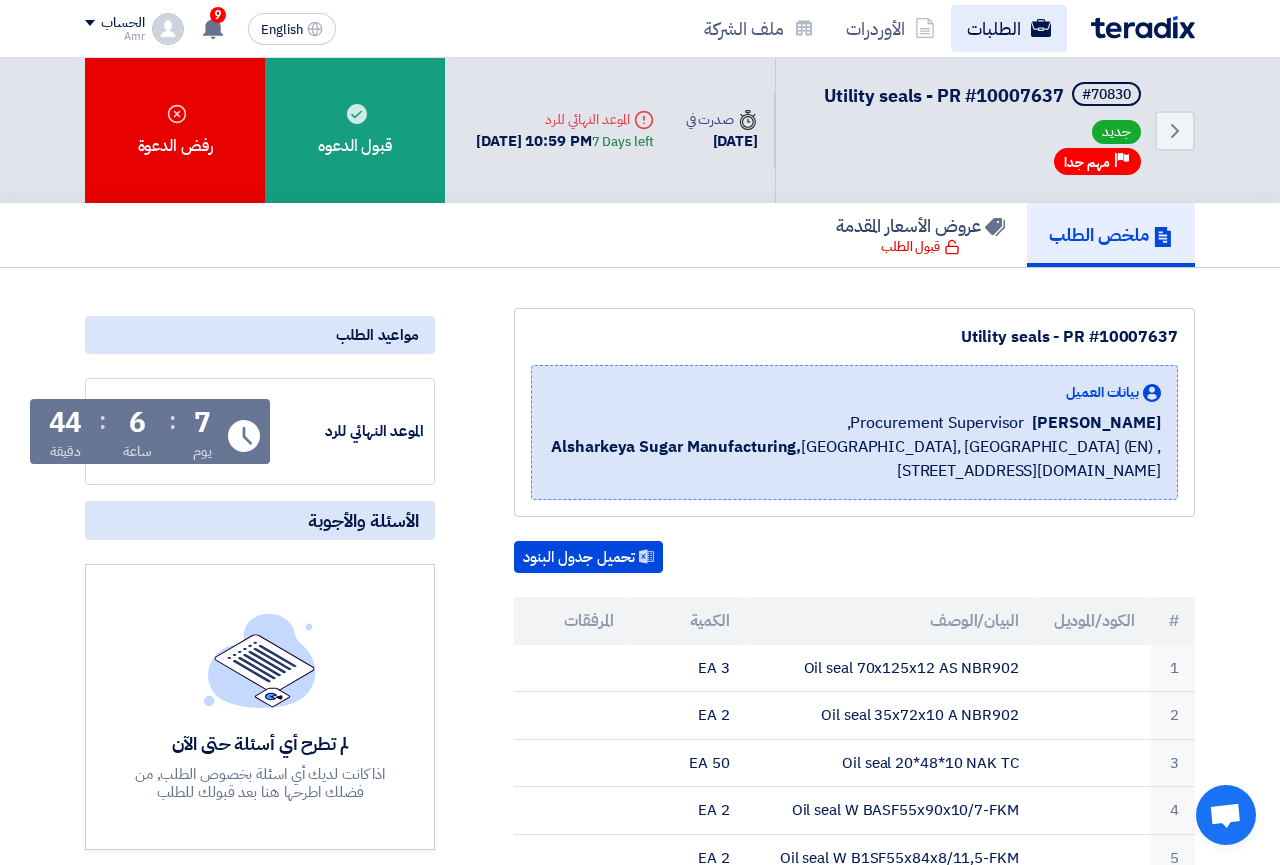 click on "الطلبات" 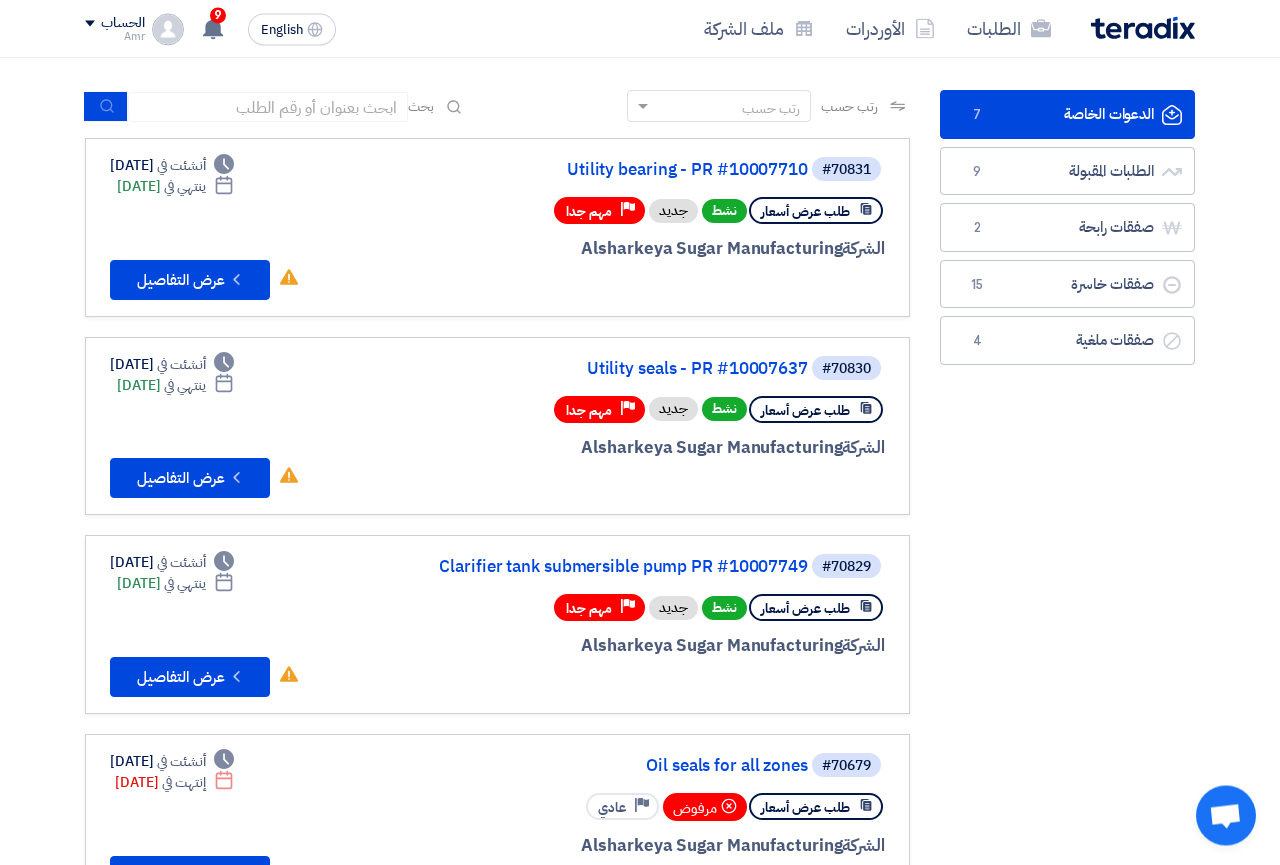 scroll, scrollTop: 306, scrollLeft: 0, axis: vertical 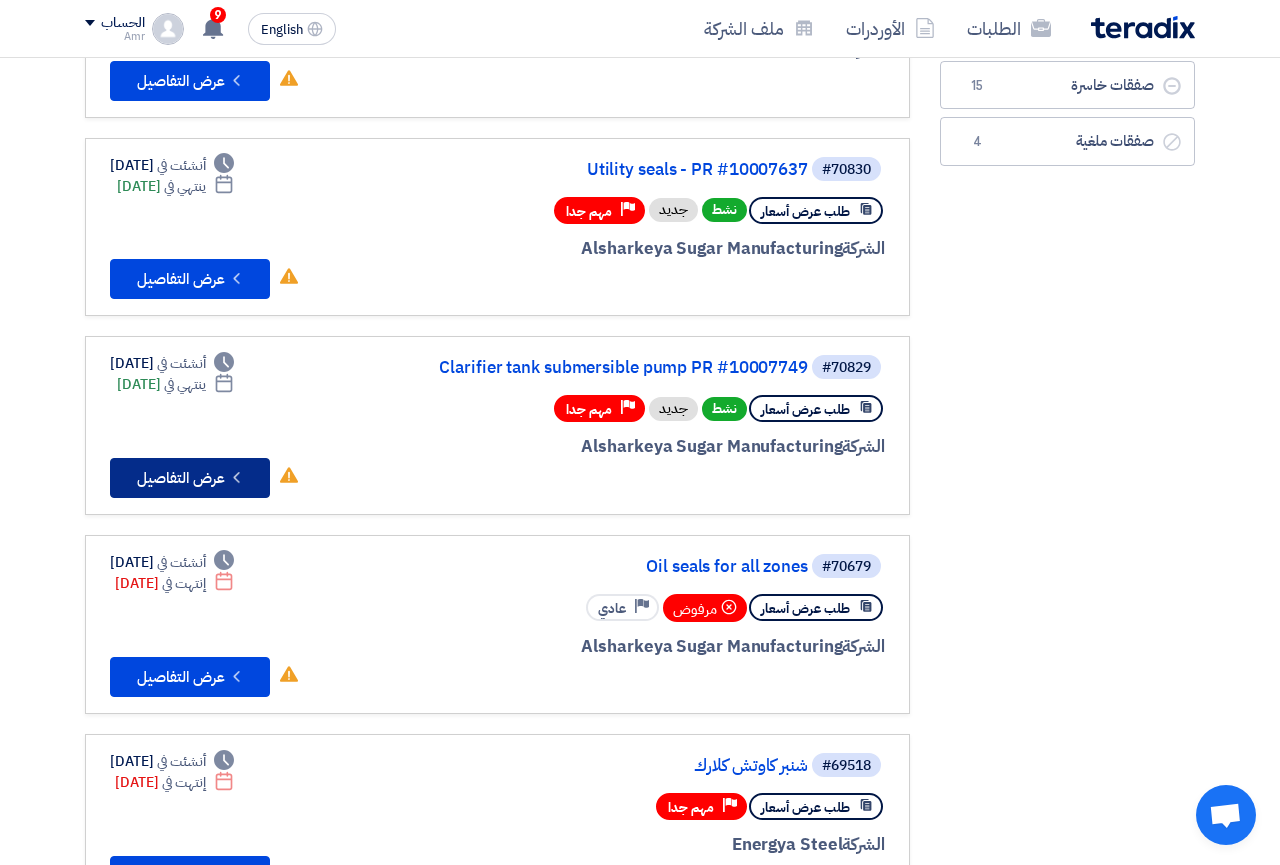 click on "Check details
عرض التفاصيل" 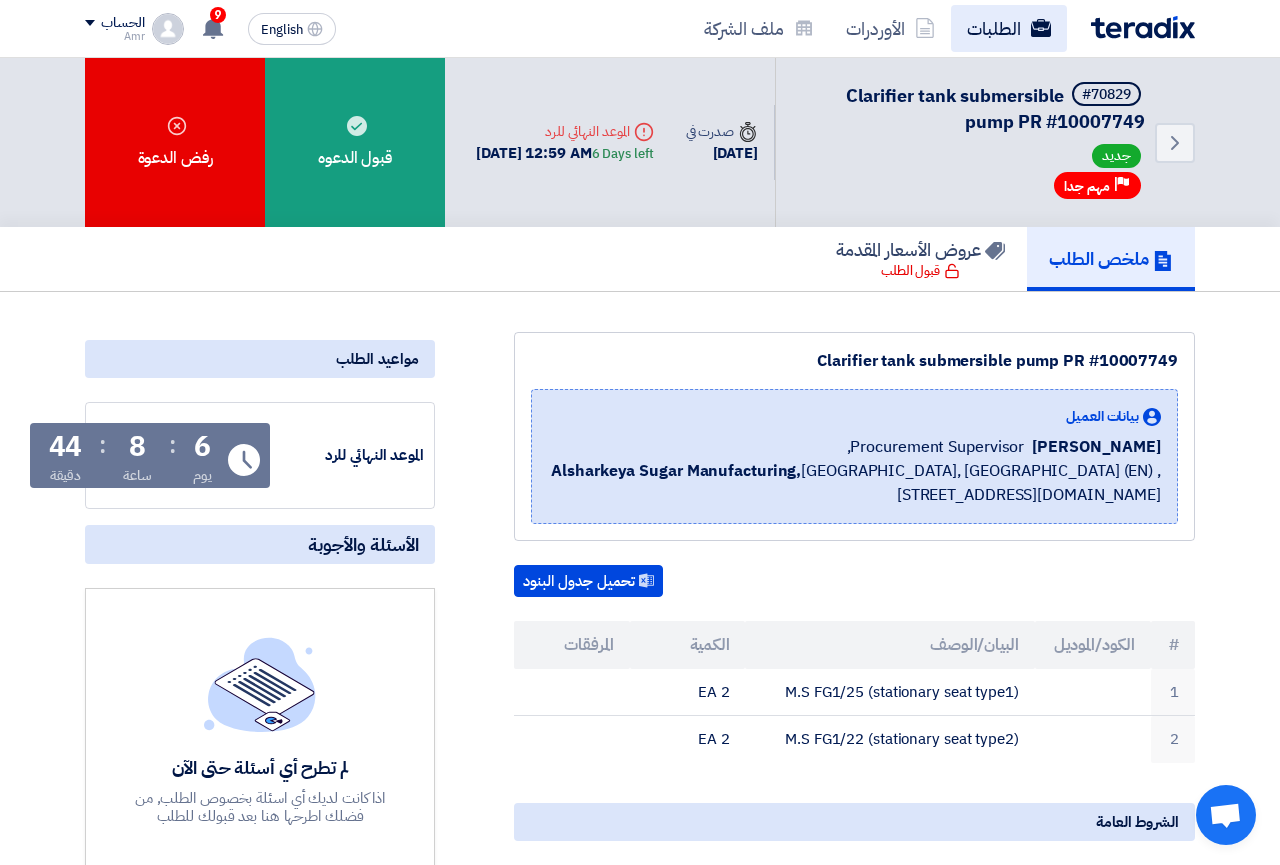 click on "الطلبات" 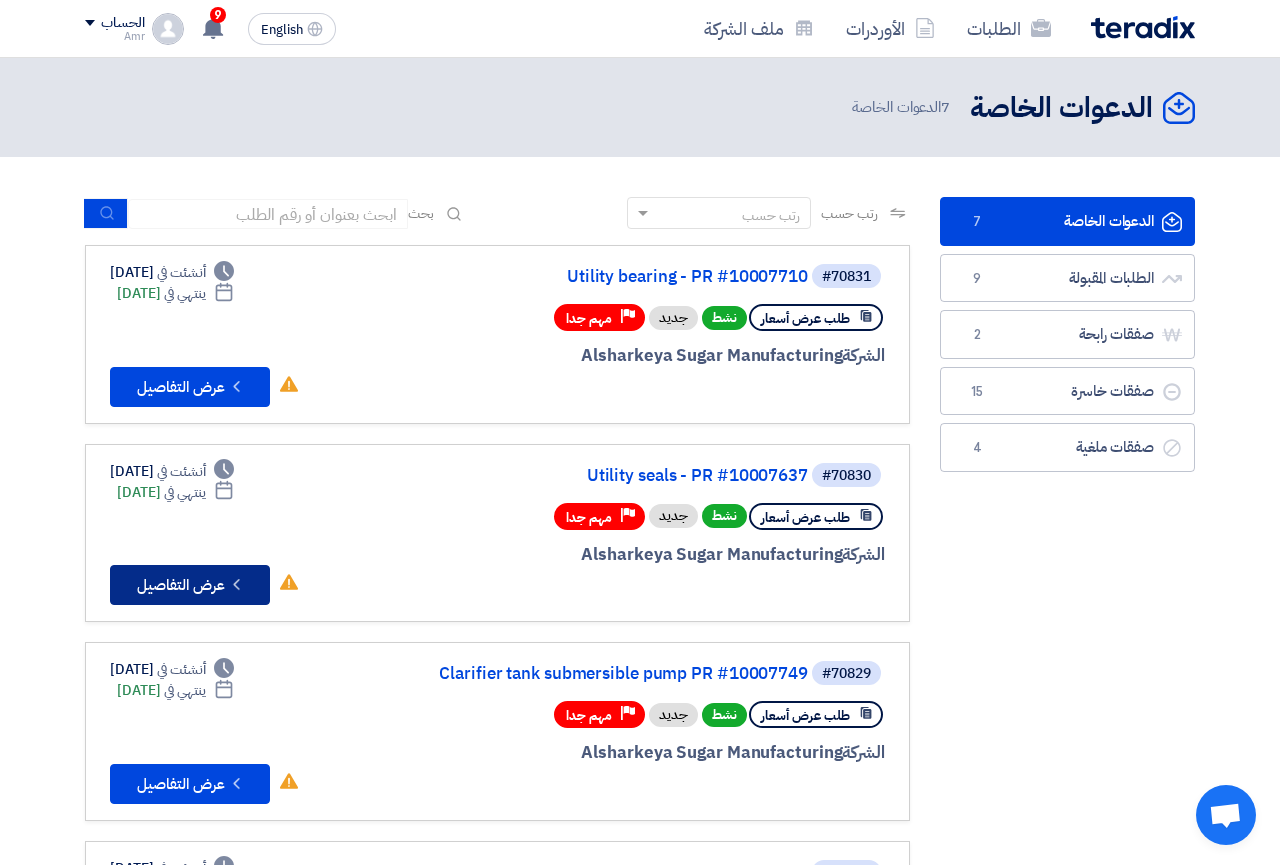 click on "Check details
عرض التفاصيل" 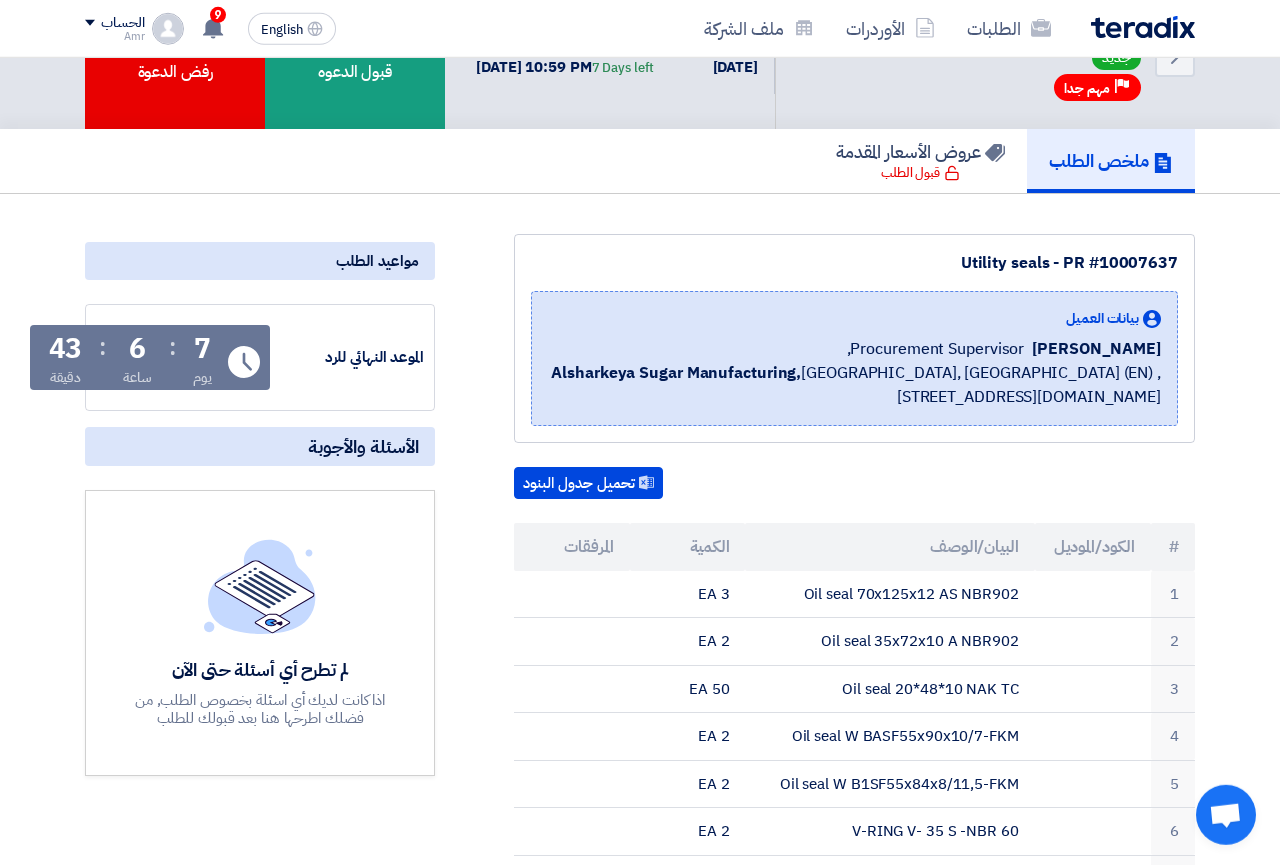 scroll, scrollTop: 0, scrollLeft: 0, axis: both 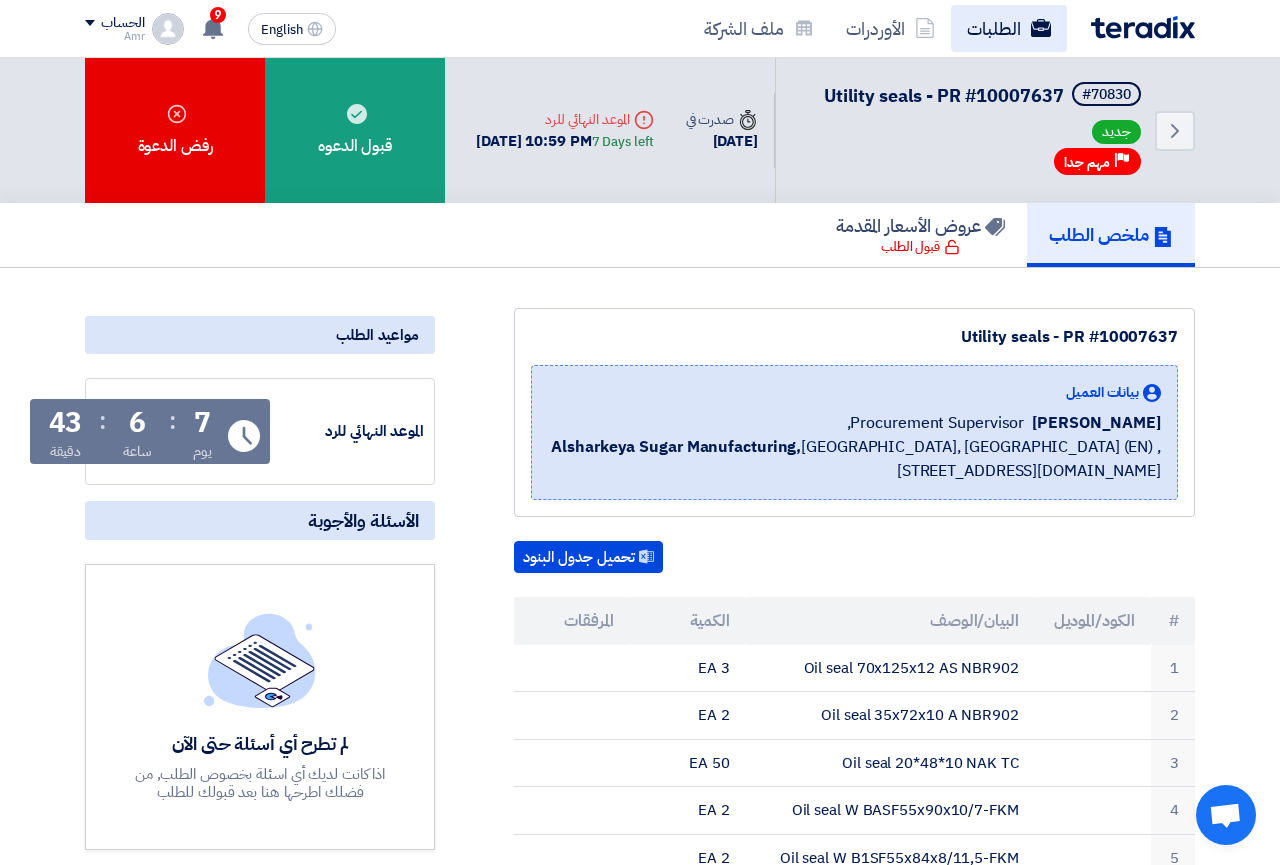 click on "الطلبات" 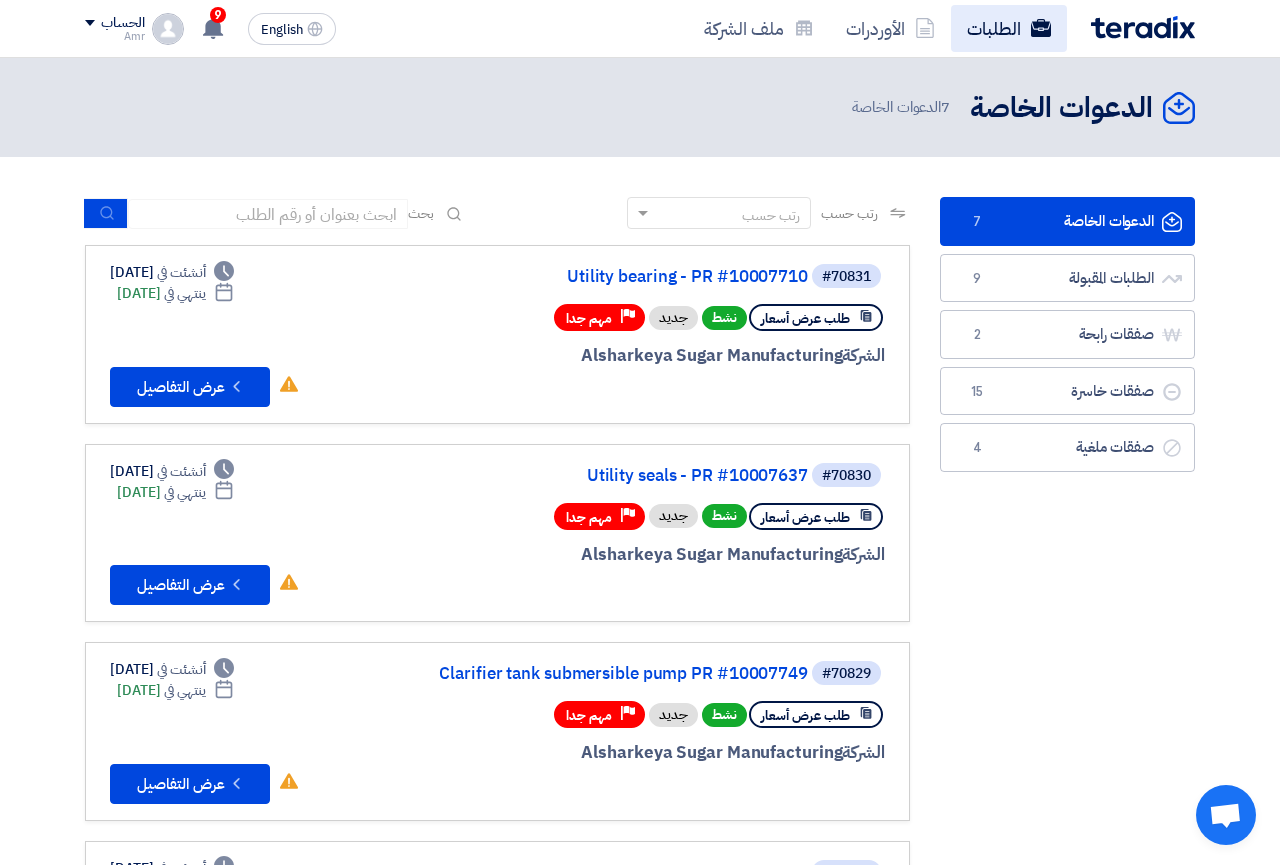 click on "الطلبات" 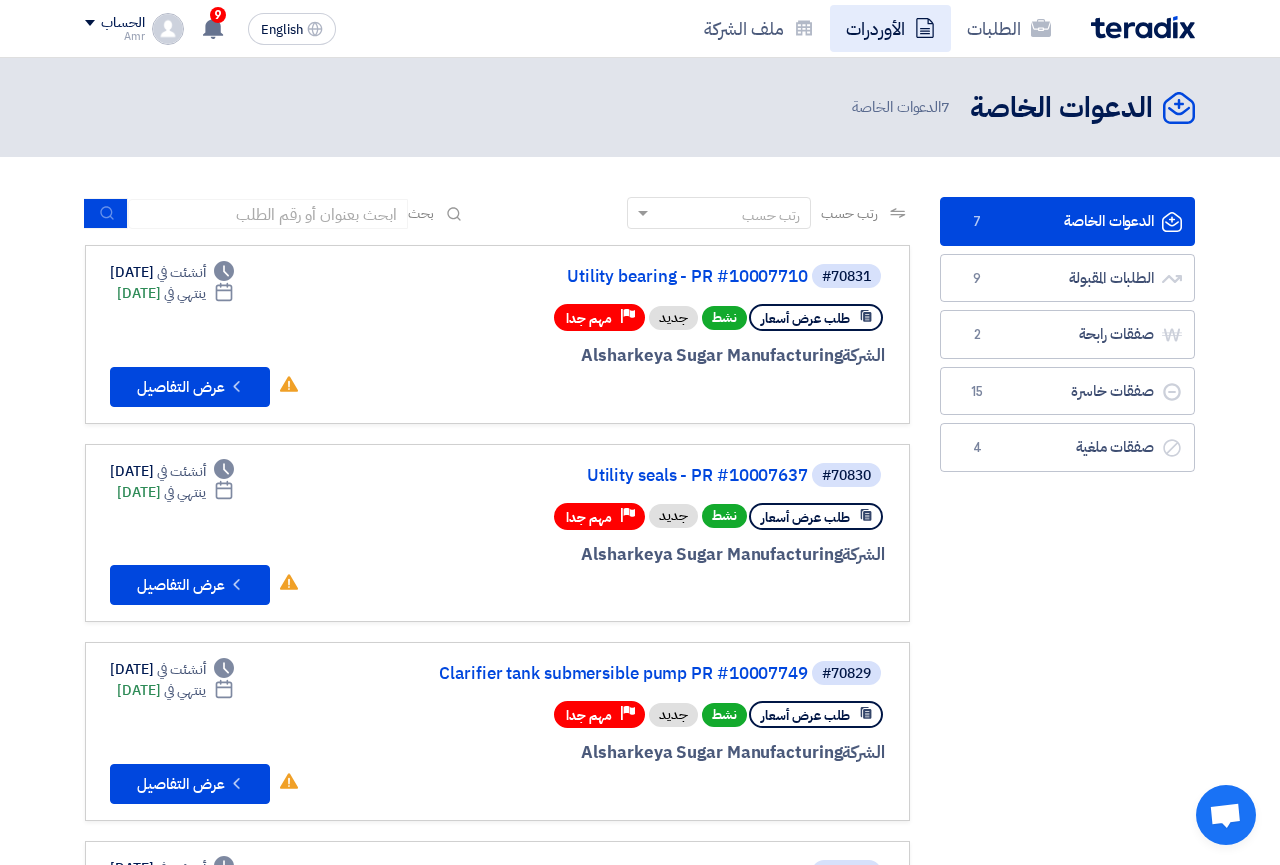 click on "الأوردرات" 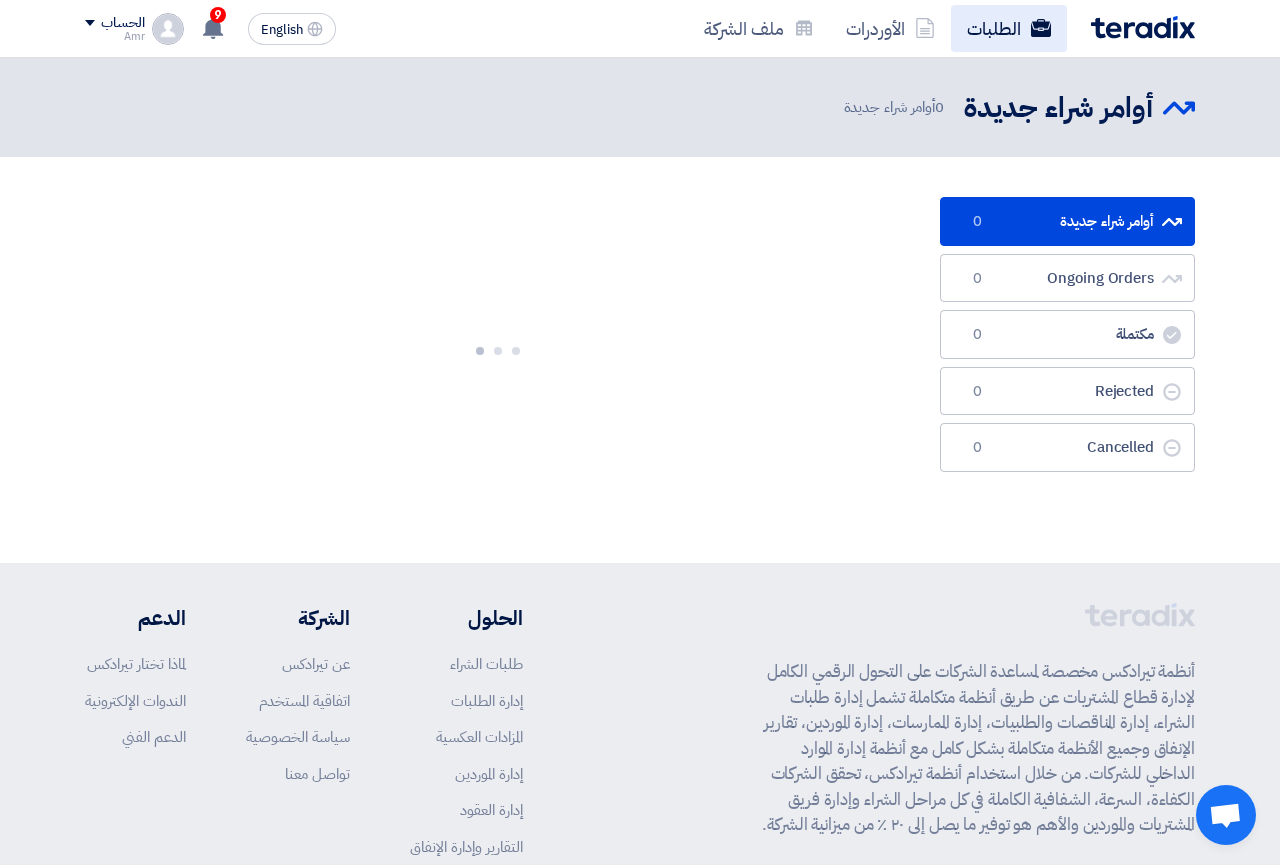 click on "الطلبات" 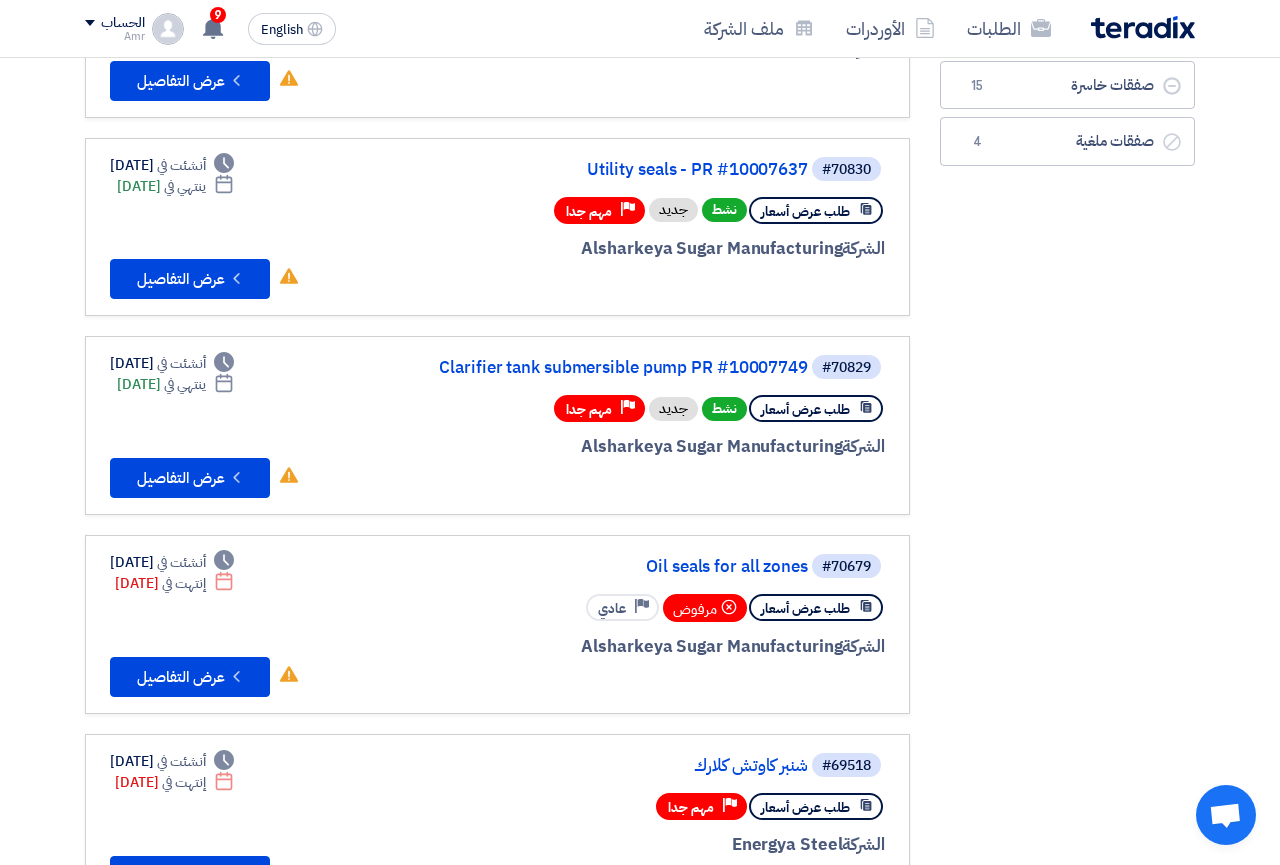 scroll, scrollTop: 0, scrollLeft: 0, axis: both 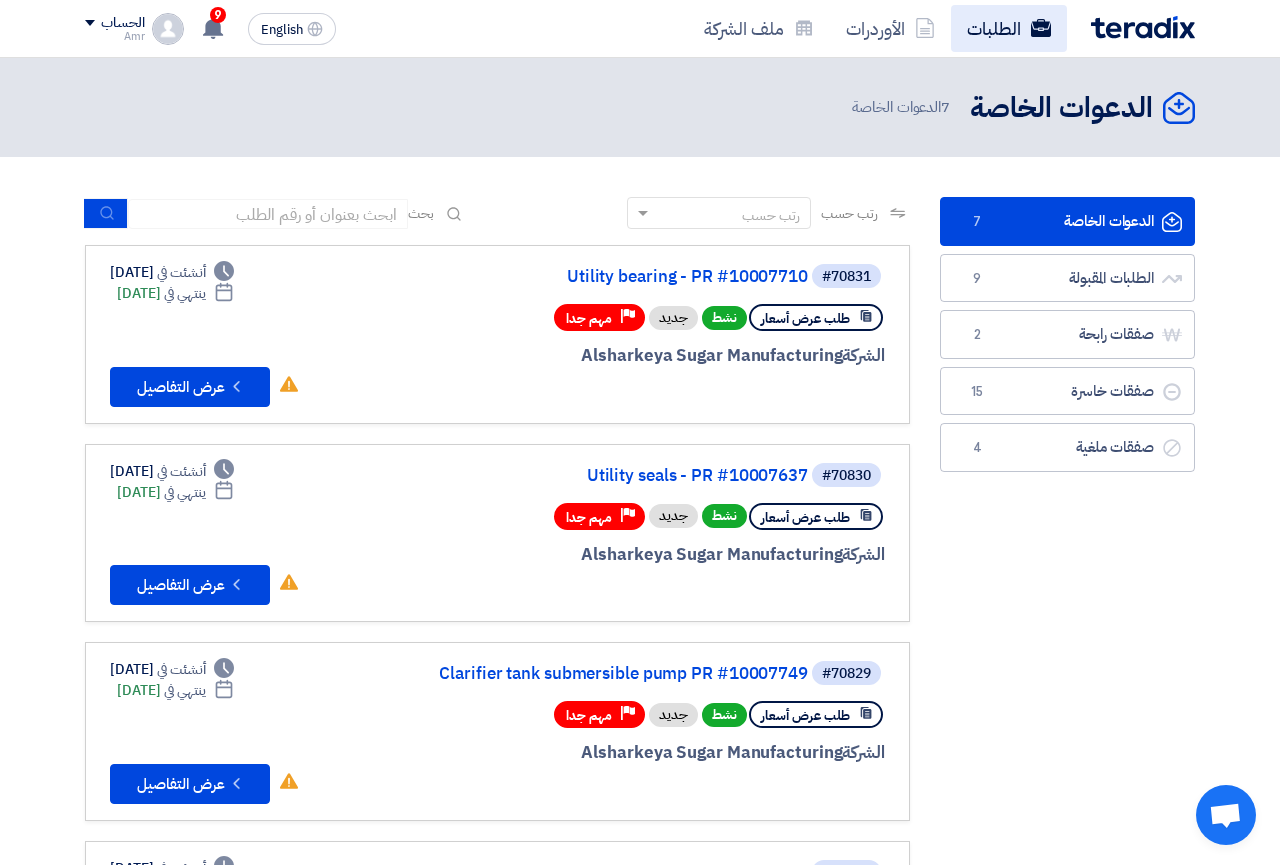 click on "الطلبات" 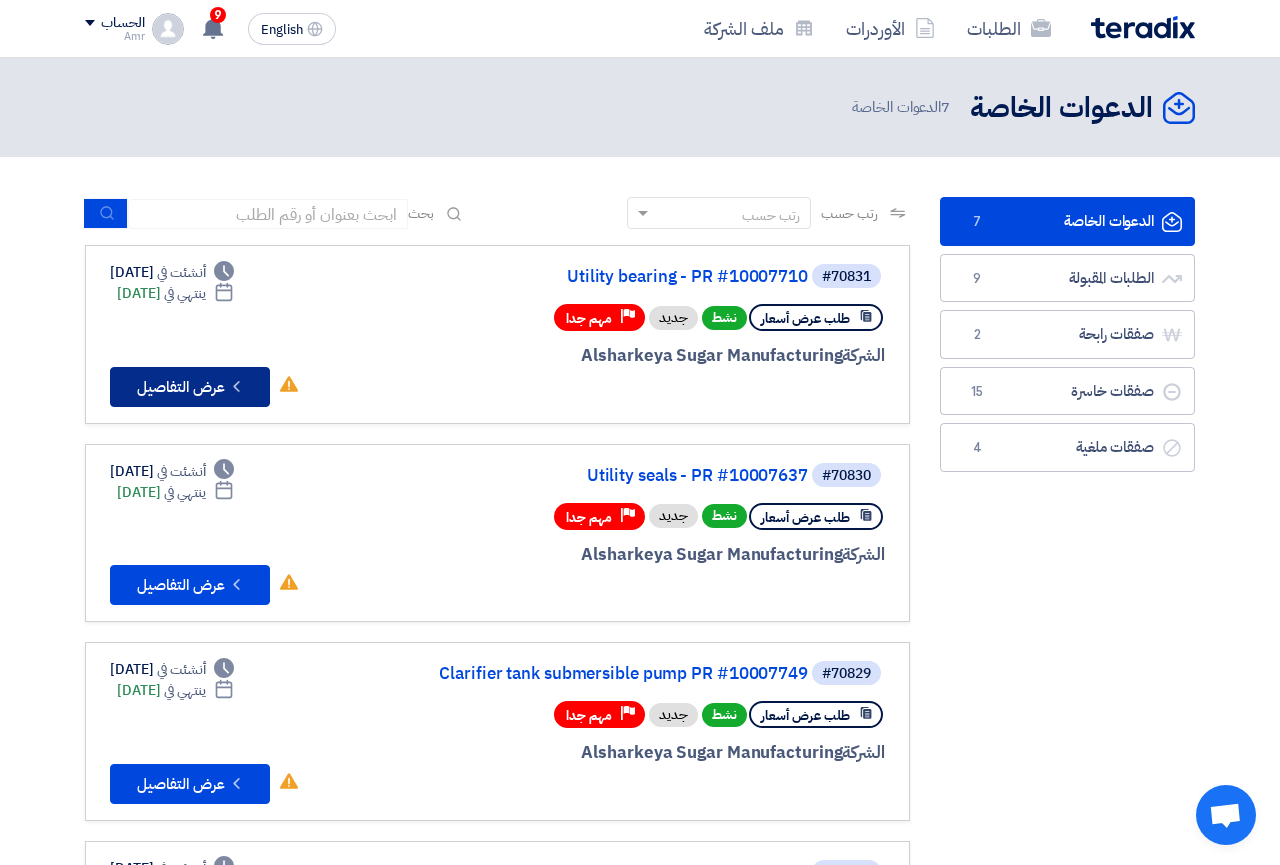 click on "Check details
عرض التفاصيل" 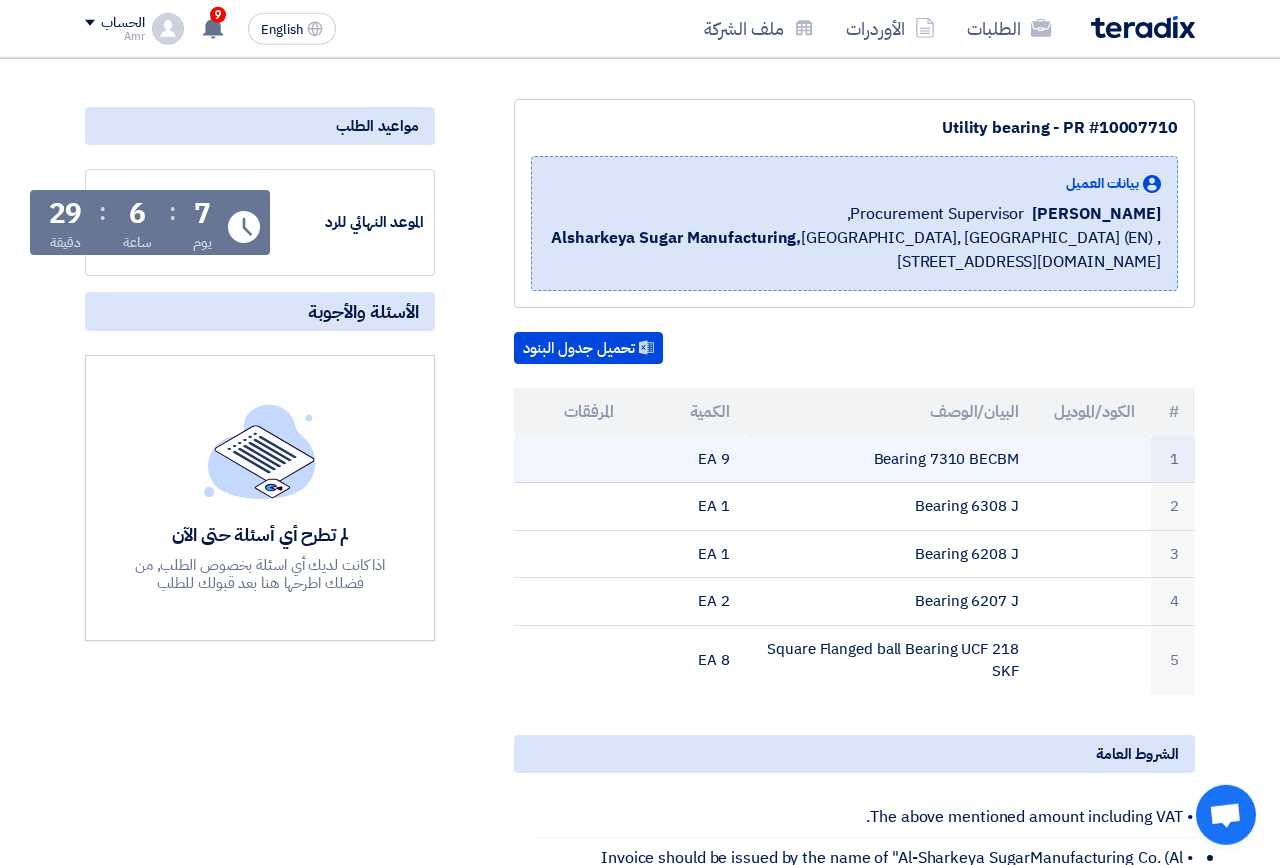scroll, scrollTop: 408, scrollLeft: 0, axis: vertical 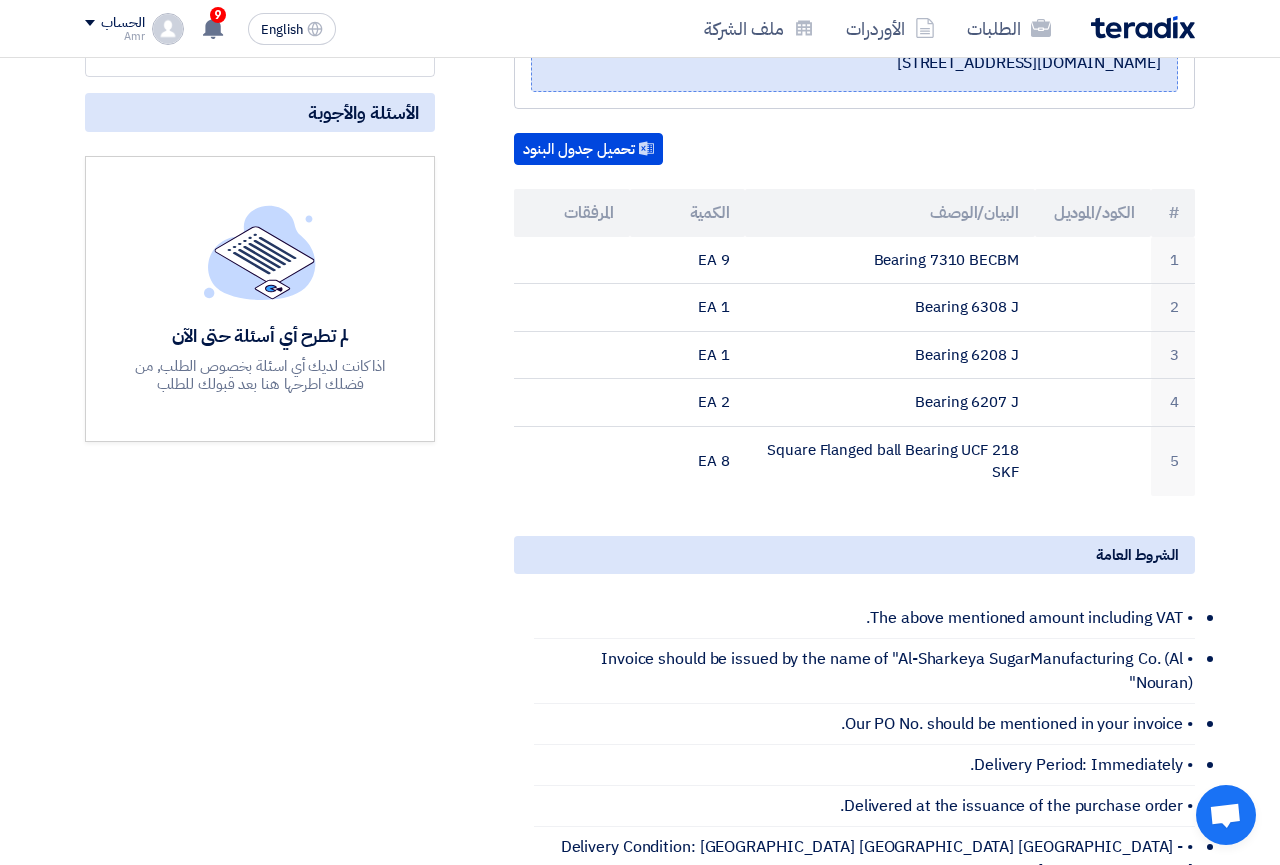 click on "Utility bearing - PR #10007710
بيانات العميل
[PERSON_NAME]
Procurement  Supervisor,
Alsharkeya Sugar Manufacturing,  [GEOGRAPHIC_DATA], [GEOGRAPHIC_DATA] (EN)
,[STREET_ADDRESS][DOMAIN_NAME]
تحميل جدول البنود
#
الكود/الموديل
البيان/الوصف" 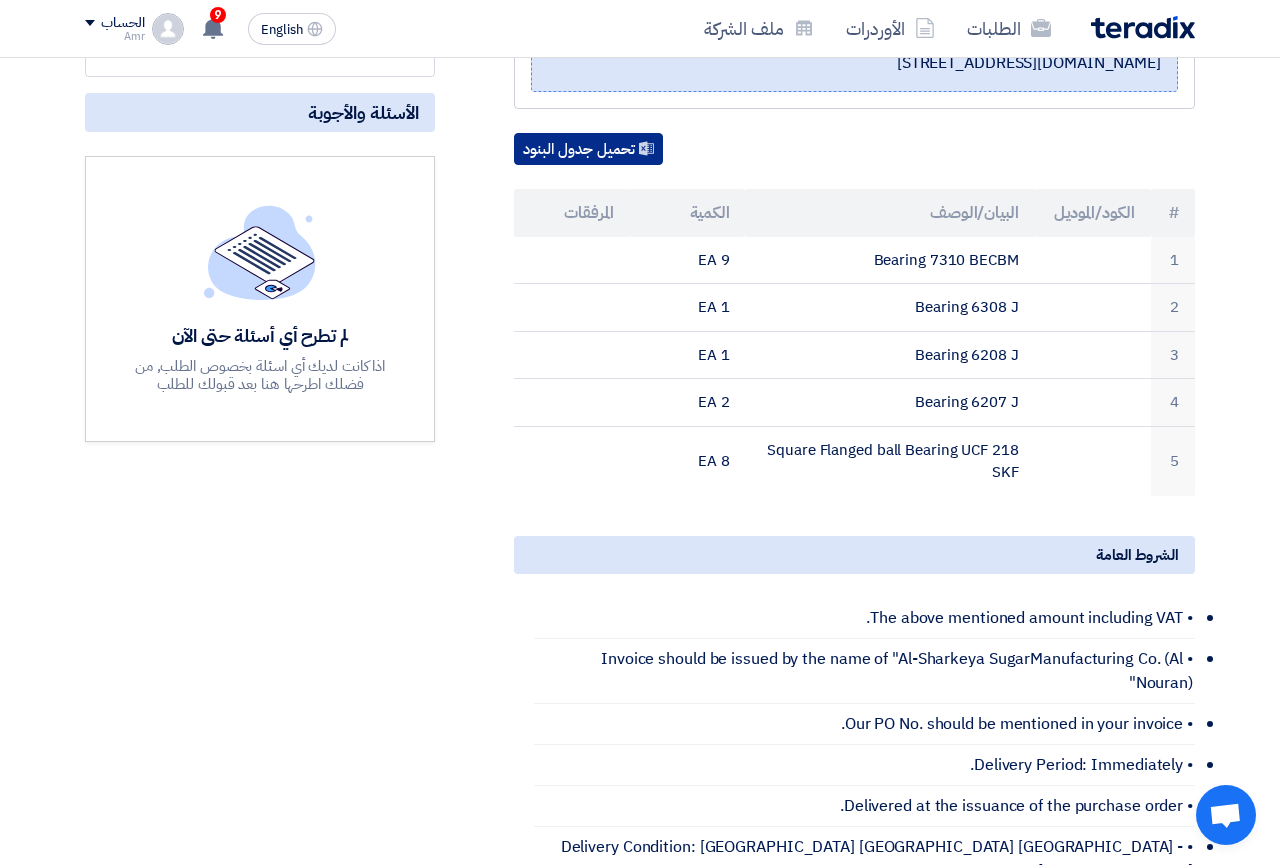 click on "تحميل جدول البنود" 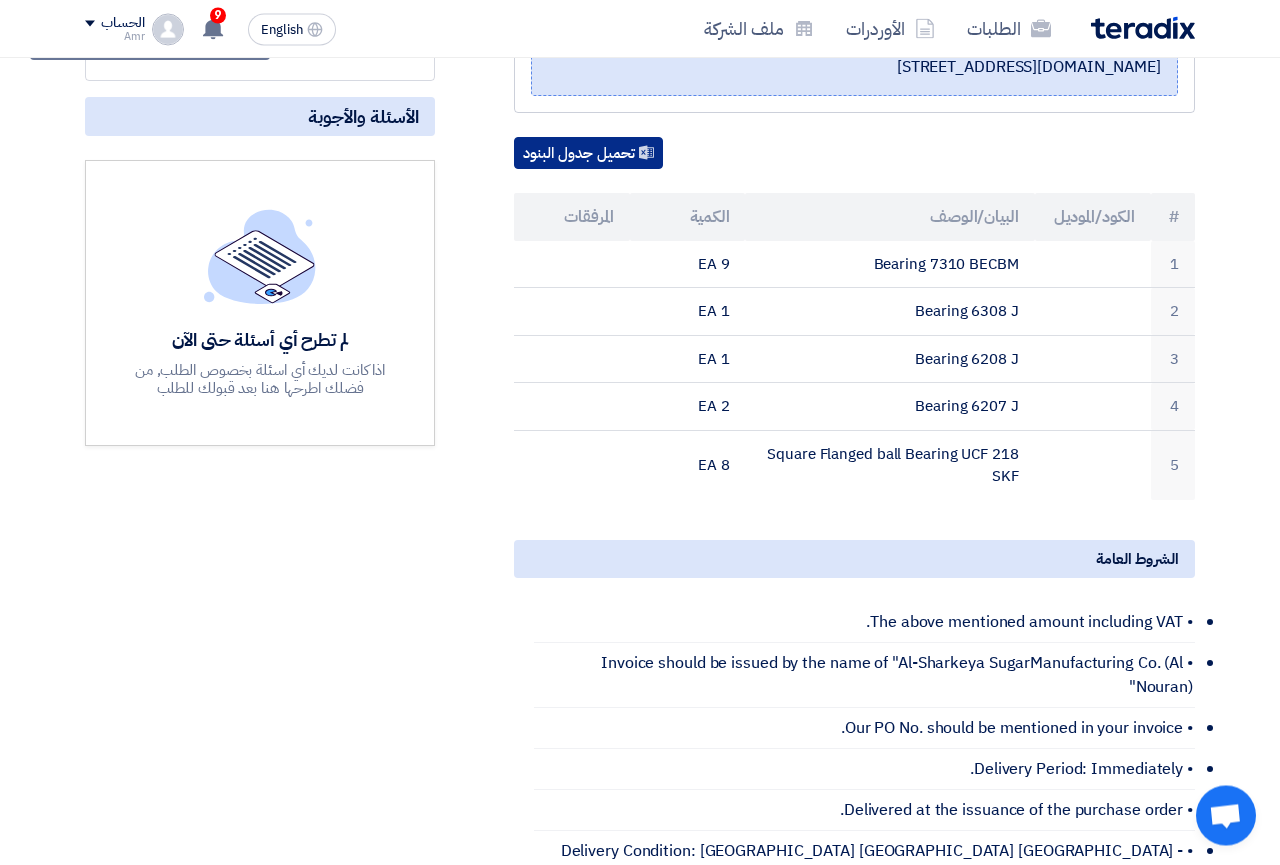 scroll, scrollTop: 0, scrollLeft: 0, axis: both 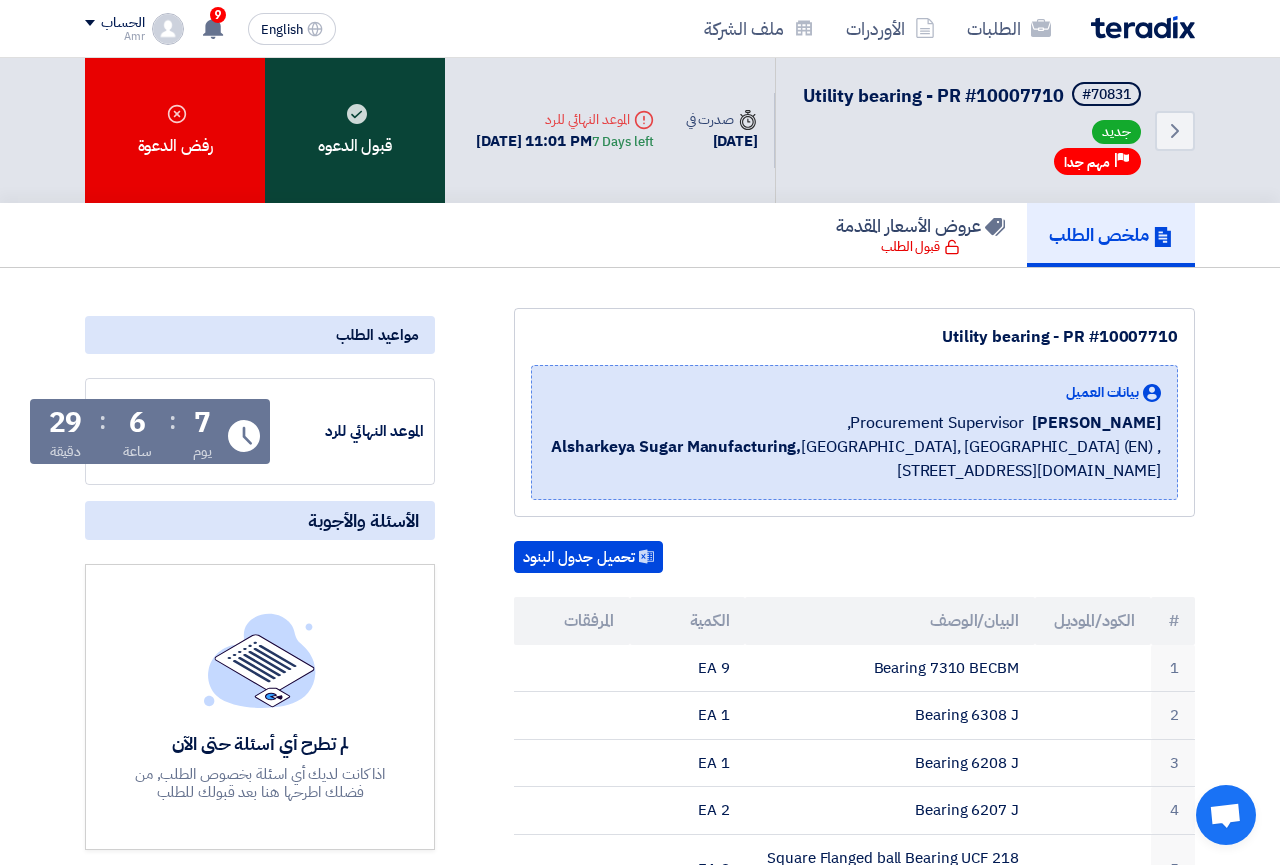 click on "قبول الدعوه" 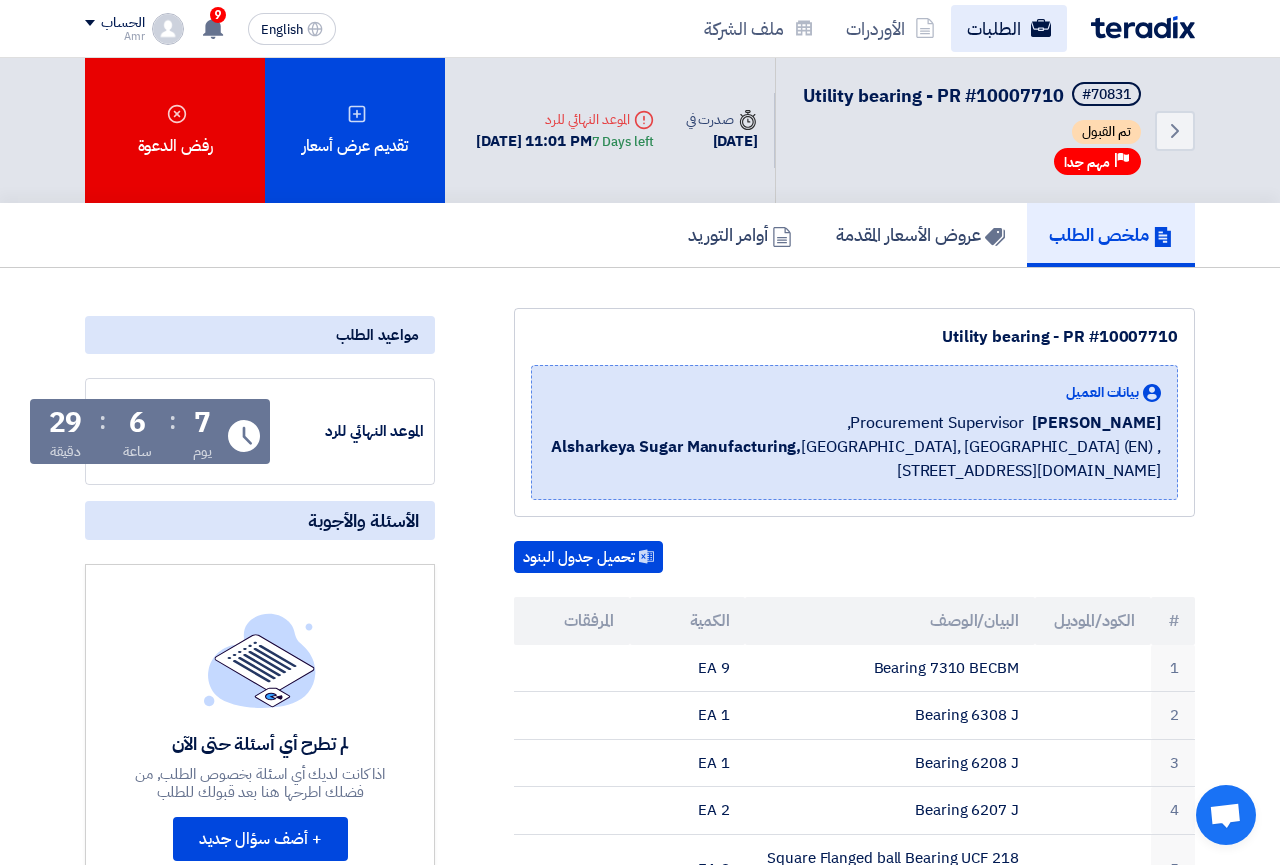click on "الطلبات" 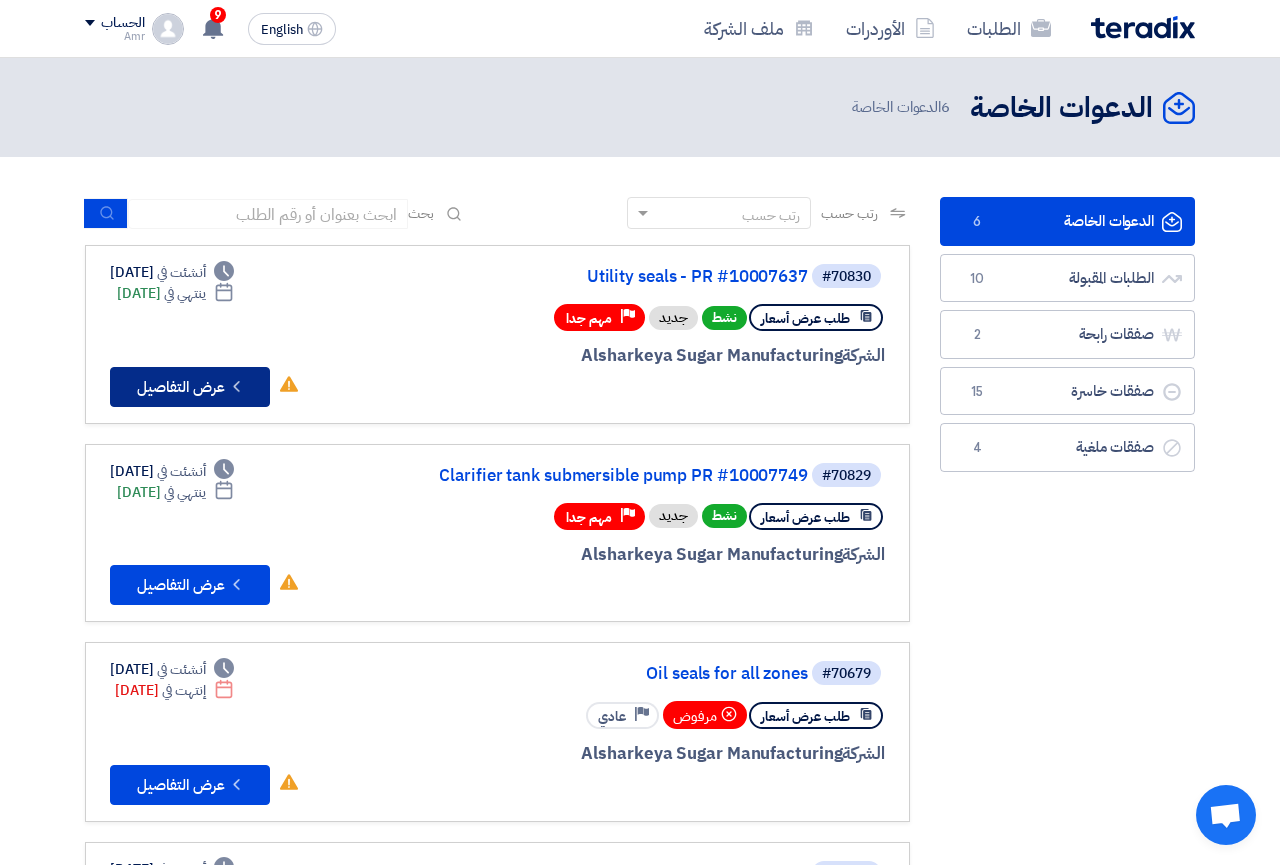 click on "Check details
عرض التفاصيل" 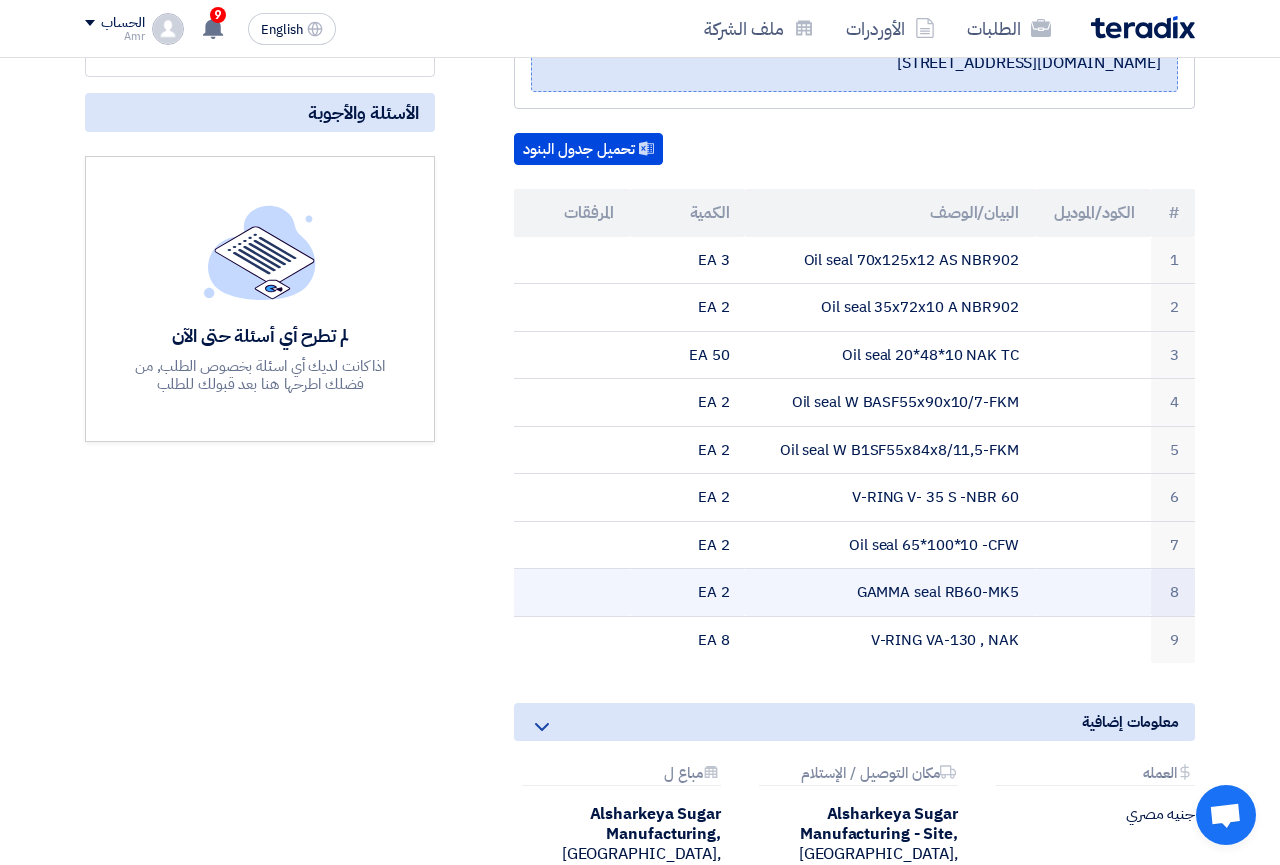 scroll, scrollTop: 0, scrollLeft: 0, axis: both 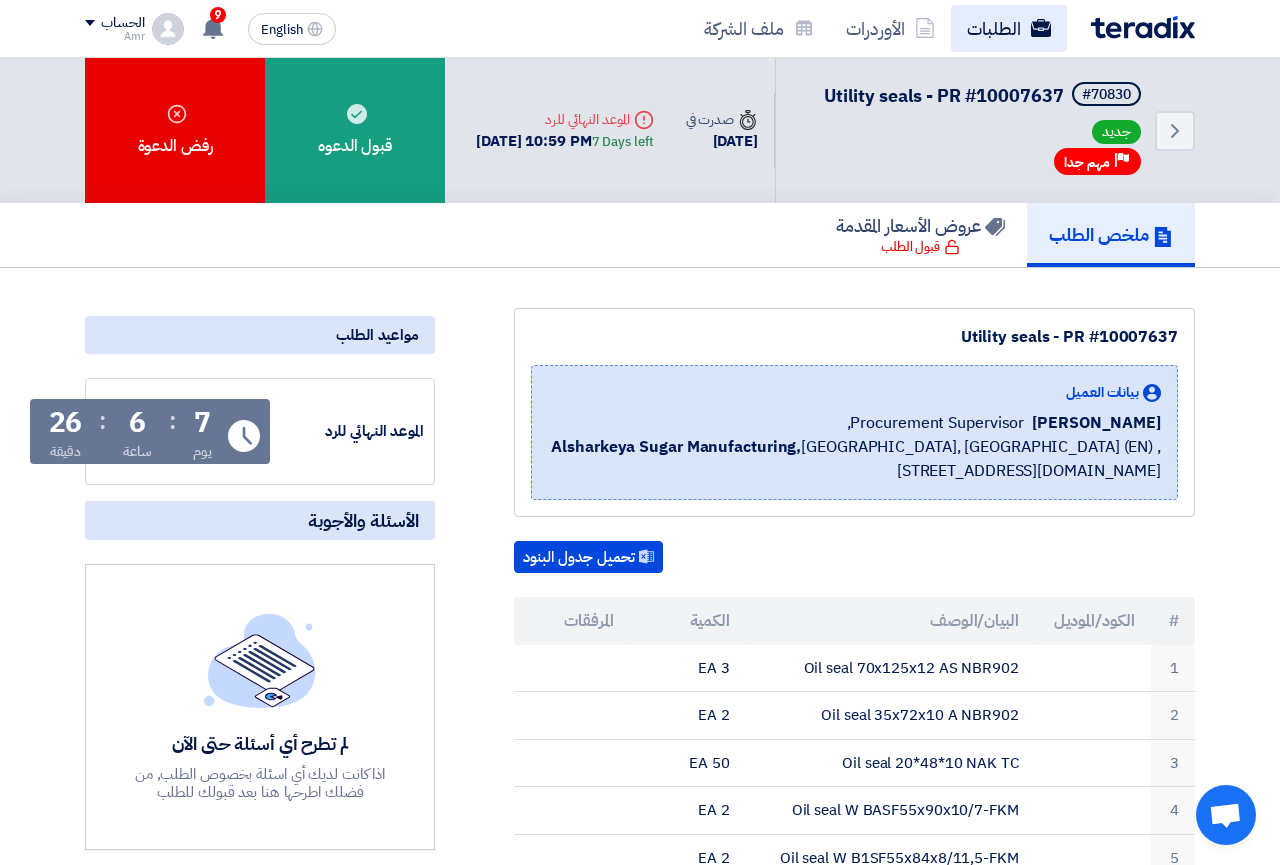click on "الطلبات" 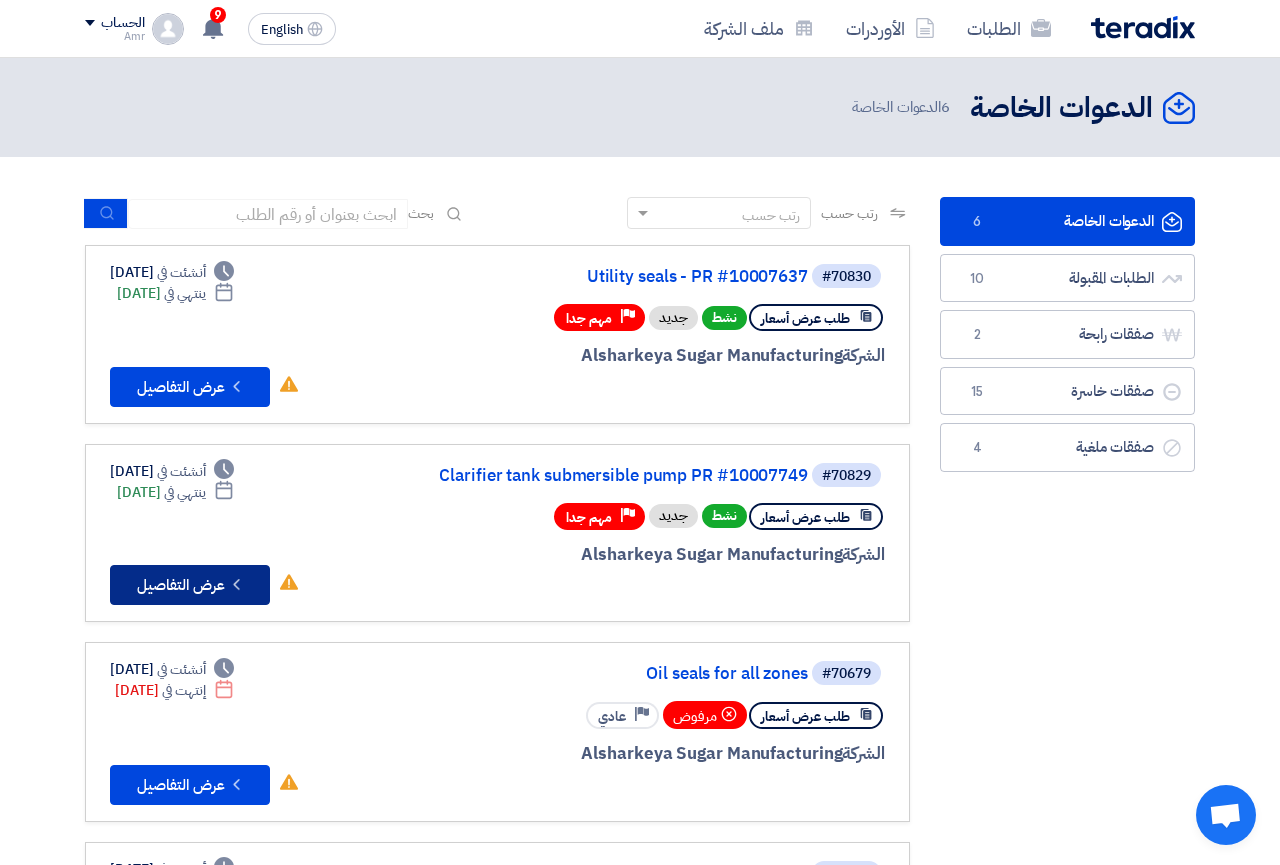 click on "Check details
عرض التفاصيل" 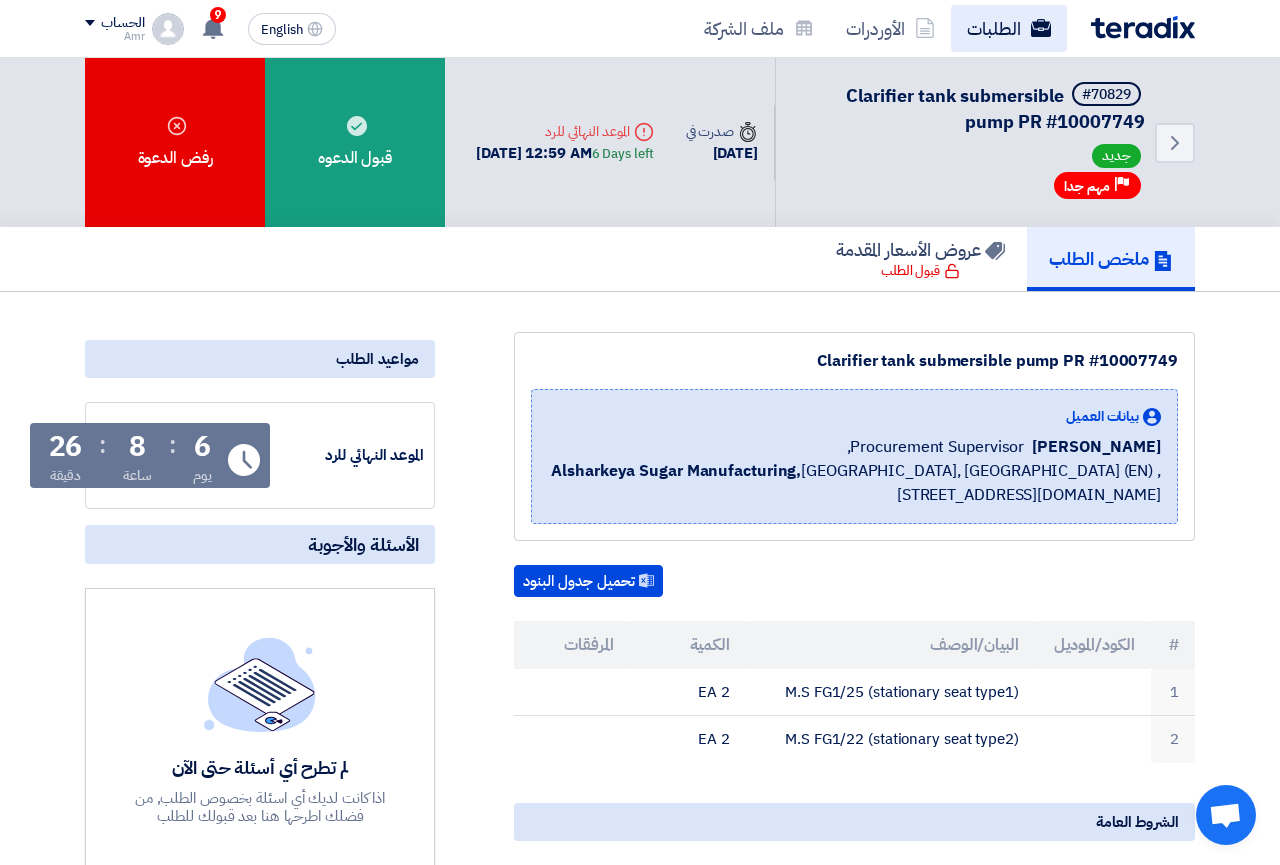 click on "الطلبات" 